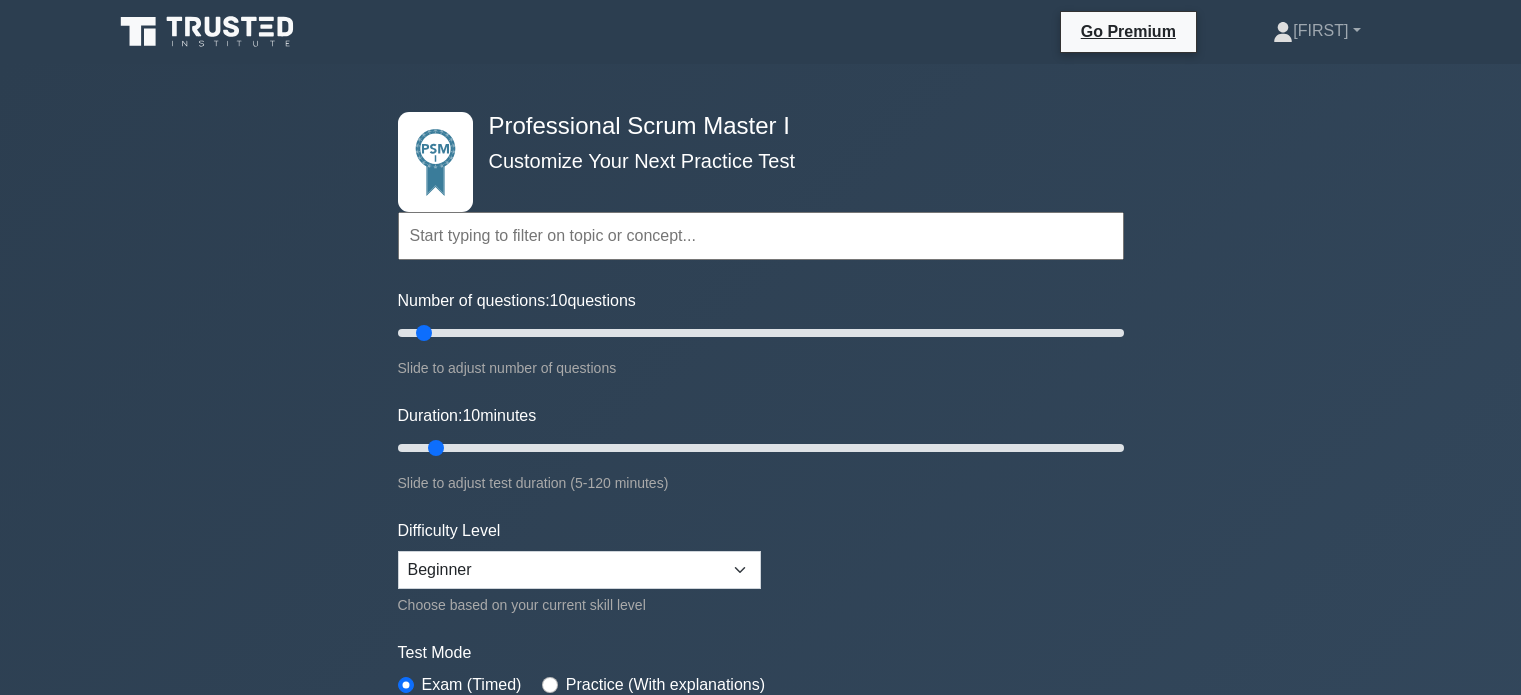 scroll, scrollTop: 0, scrollLeft: 0, axis: both 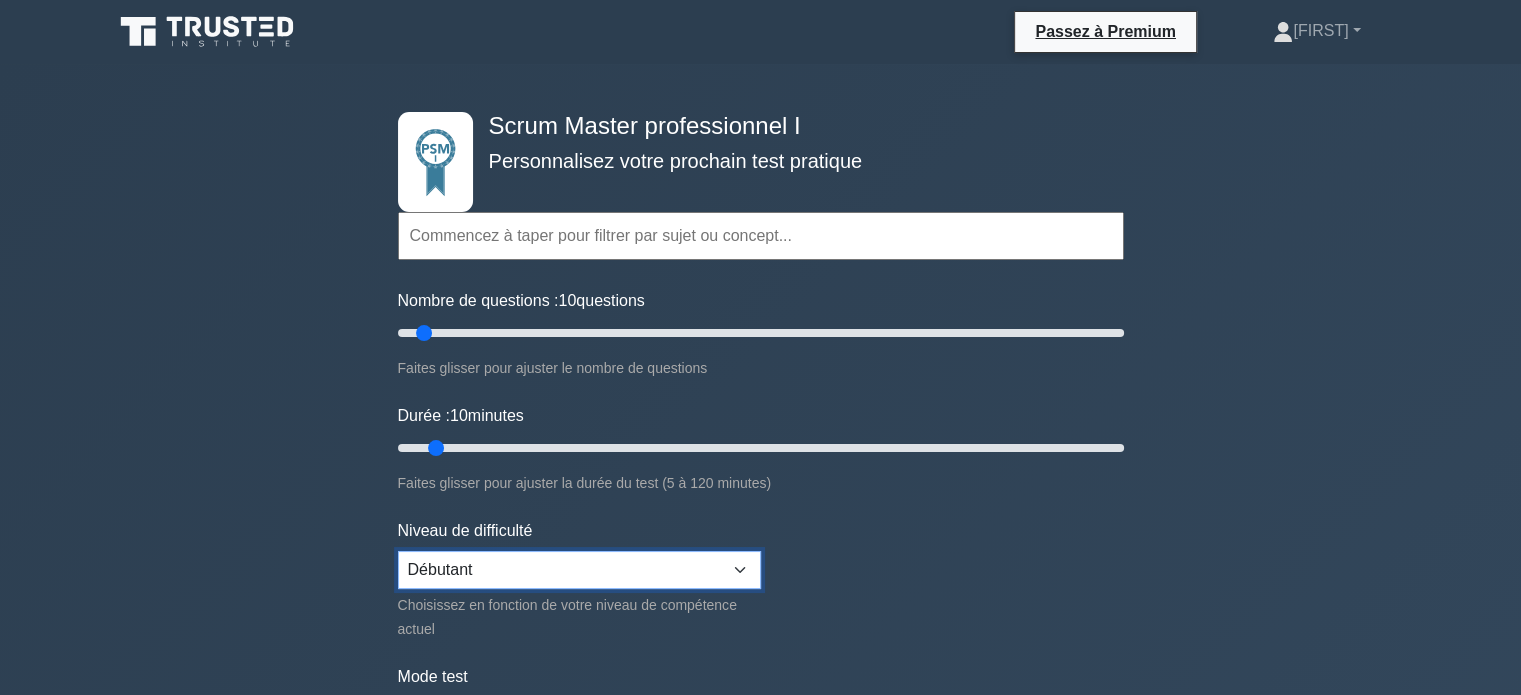 click on "Débutant
Intermédiaire
Expert" at bounding box center (579, 570) 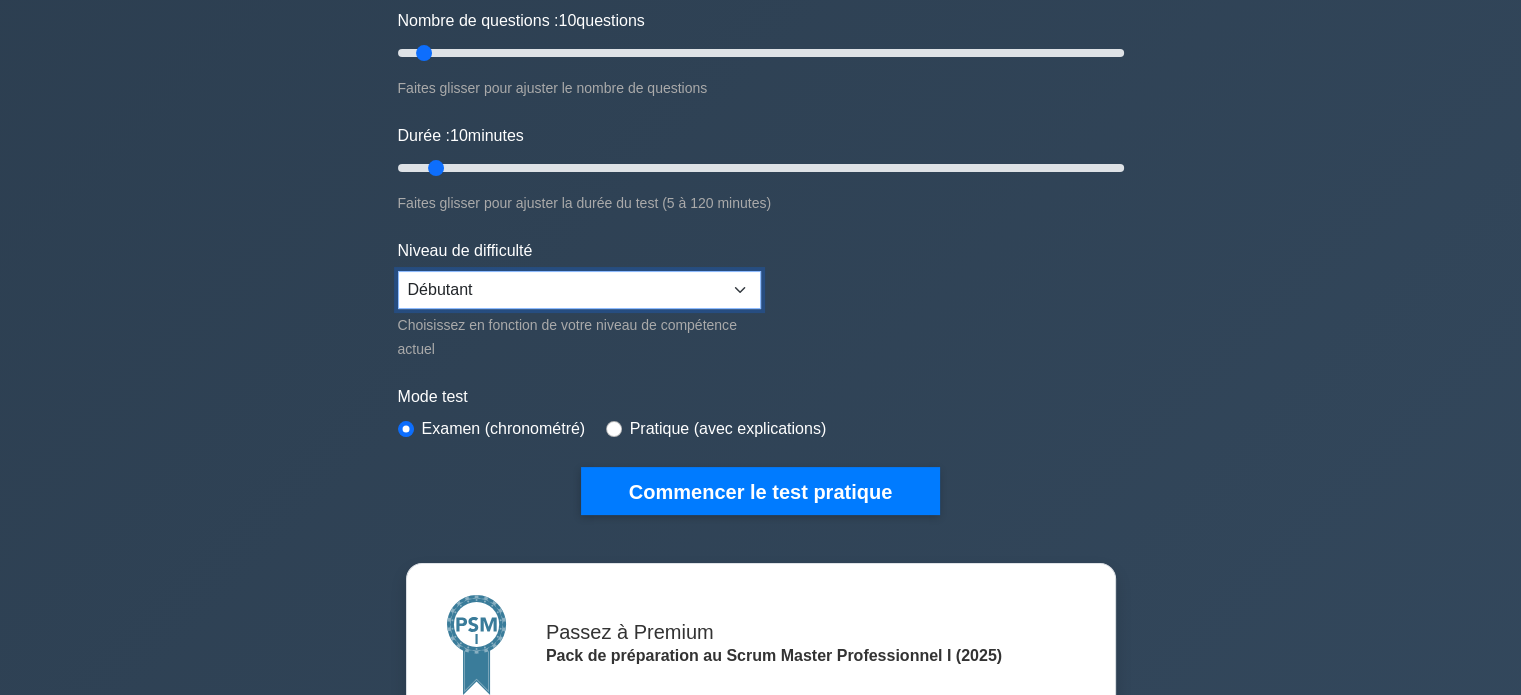 scroll, scrollTop: 262, scrollLeft: 0, axis: vertical 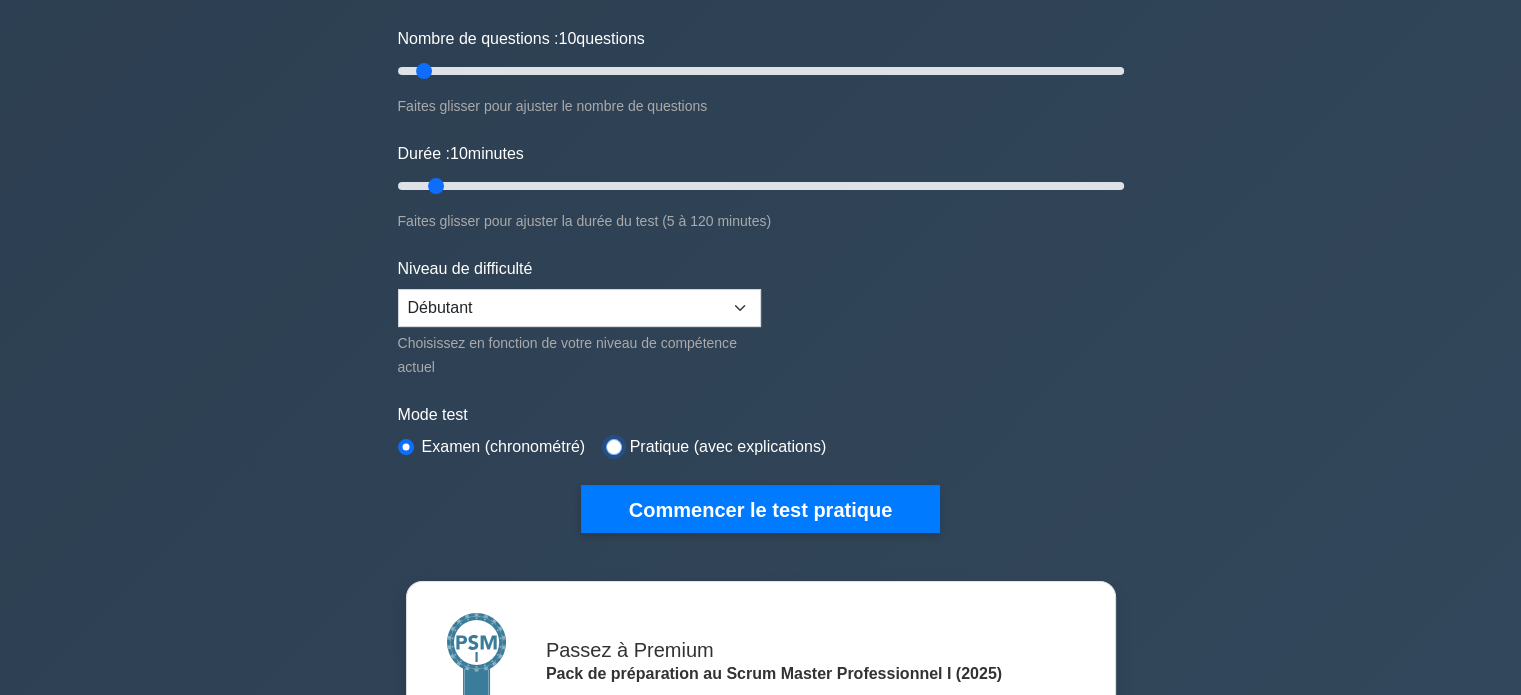 click at bounding box center (614, 447) 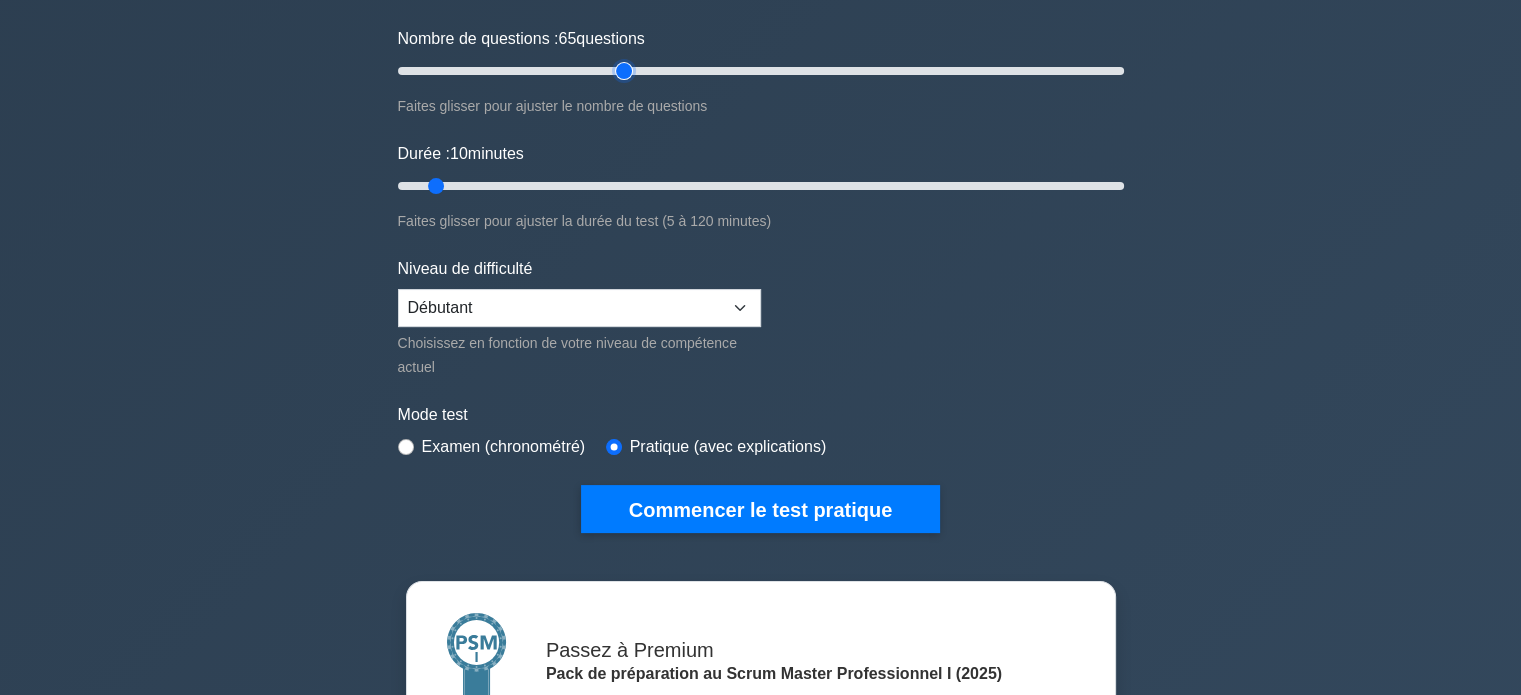 click on "Nombre de questions :  65  questions" at bounding box center [761, 71] 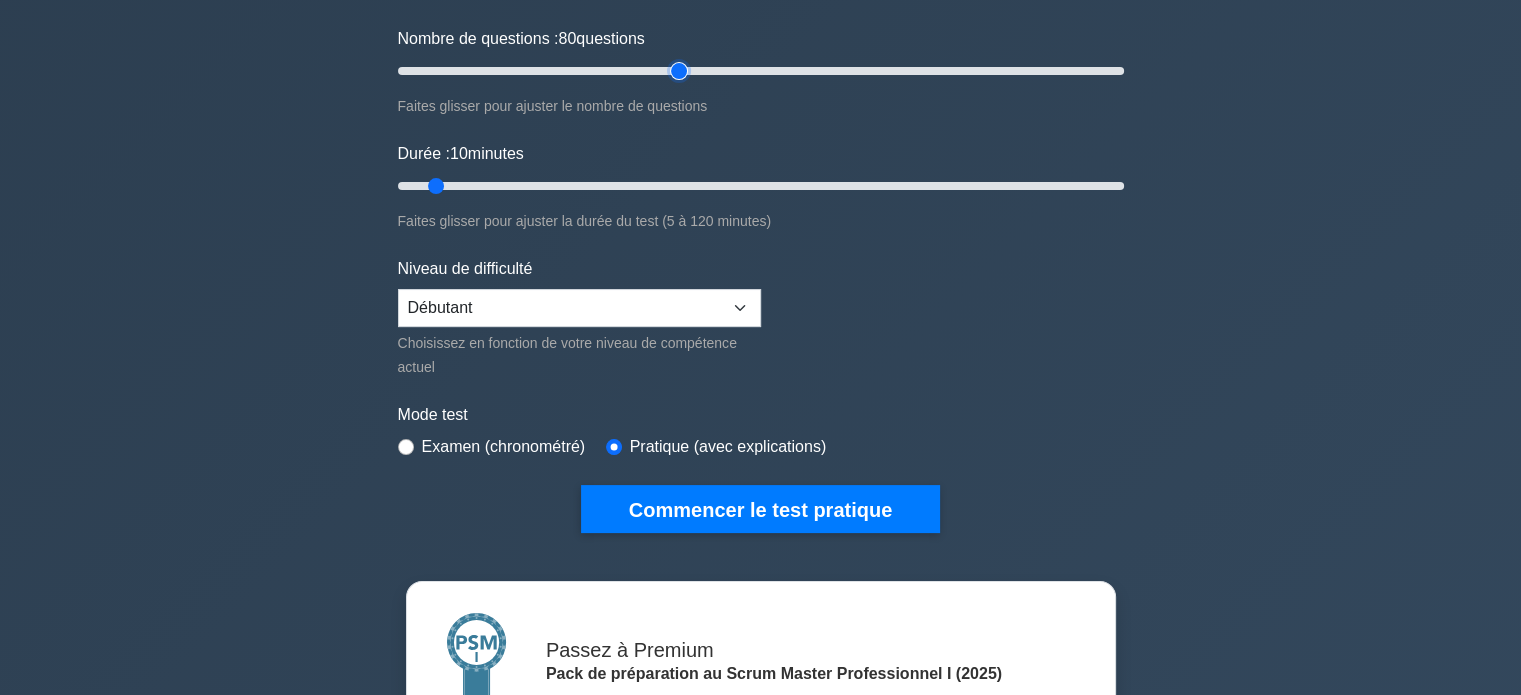 drag, startPoint x: 616, startPoint y: 63, endPoint x: 673, endPoint y: 62, distance: 57.00877 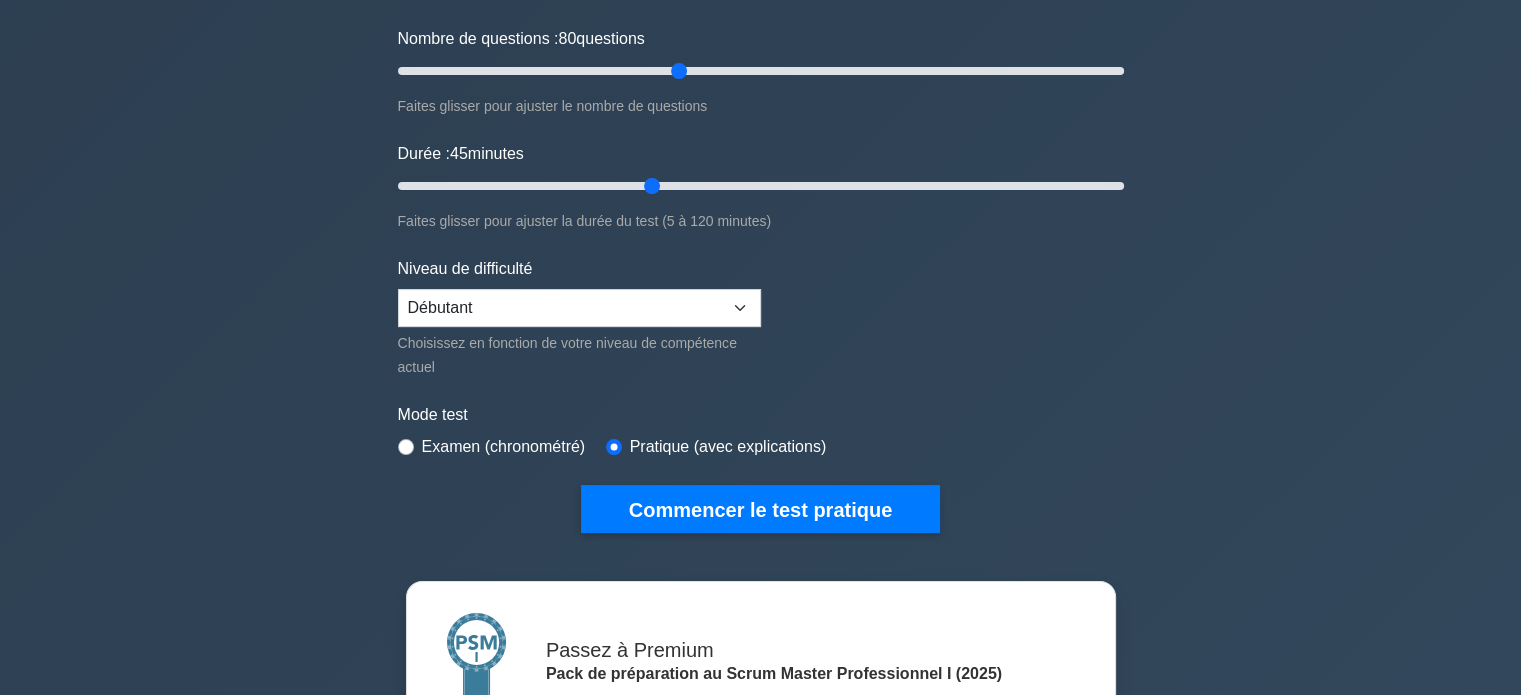 drag, startPoint x: 440, startPoint y: 179, endPoint x: 653, endPoint y: 180, distance: 213.00235 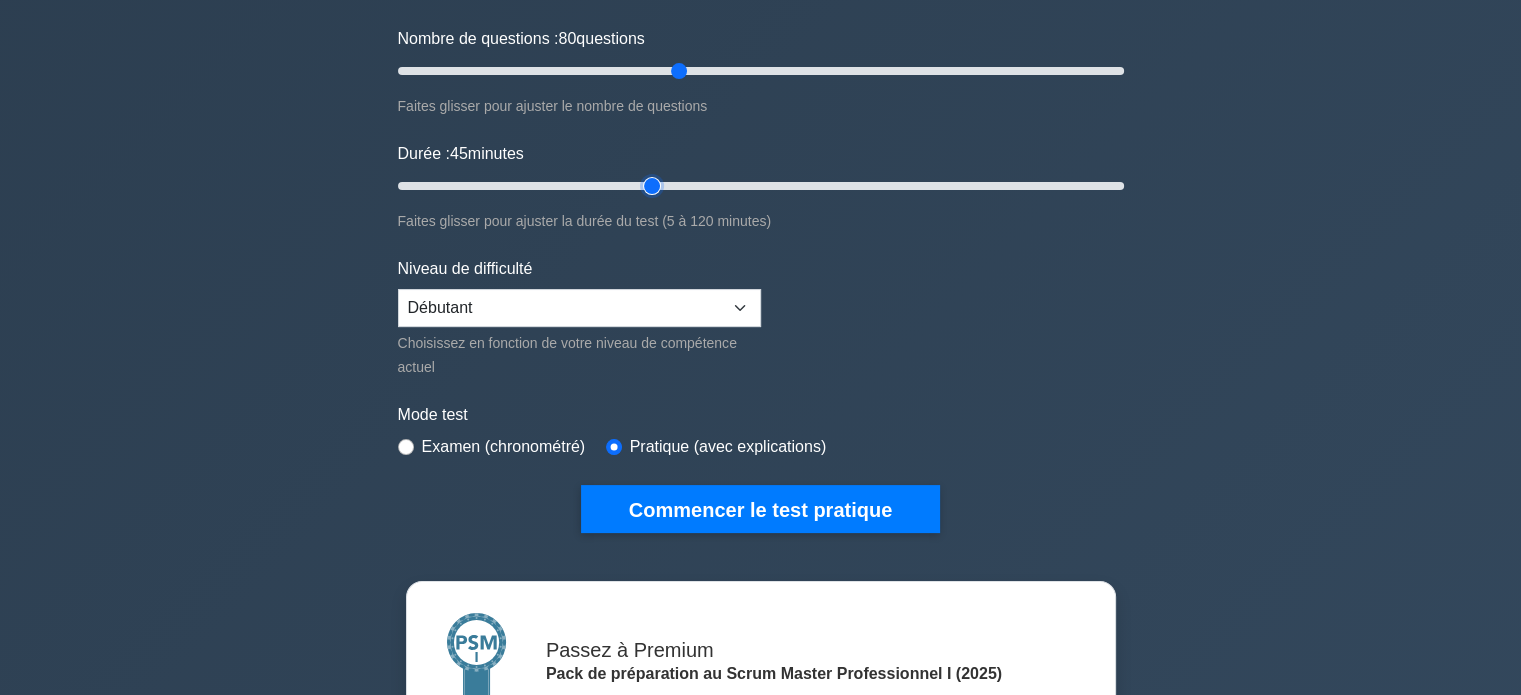 click on "Durée :  45  minutes" at bounding box center [761, 186] 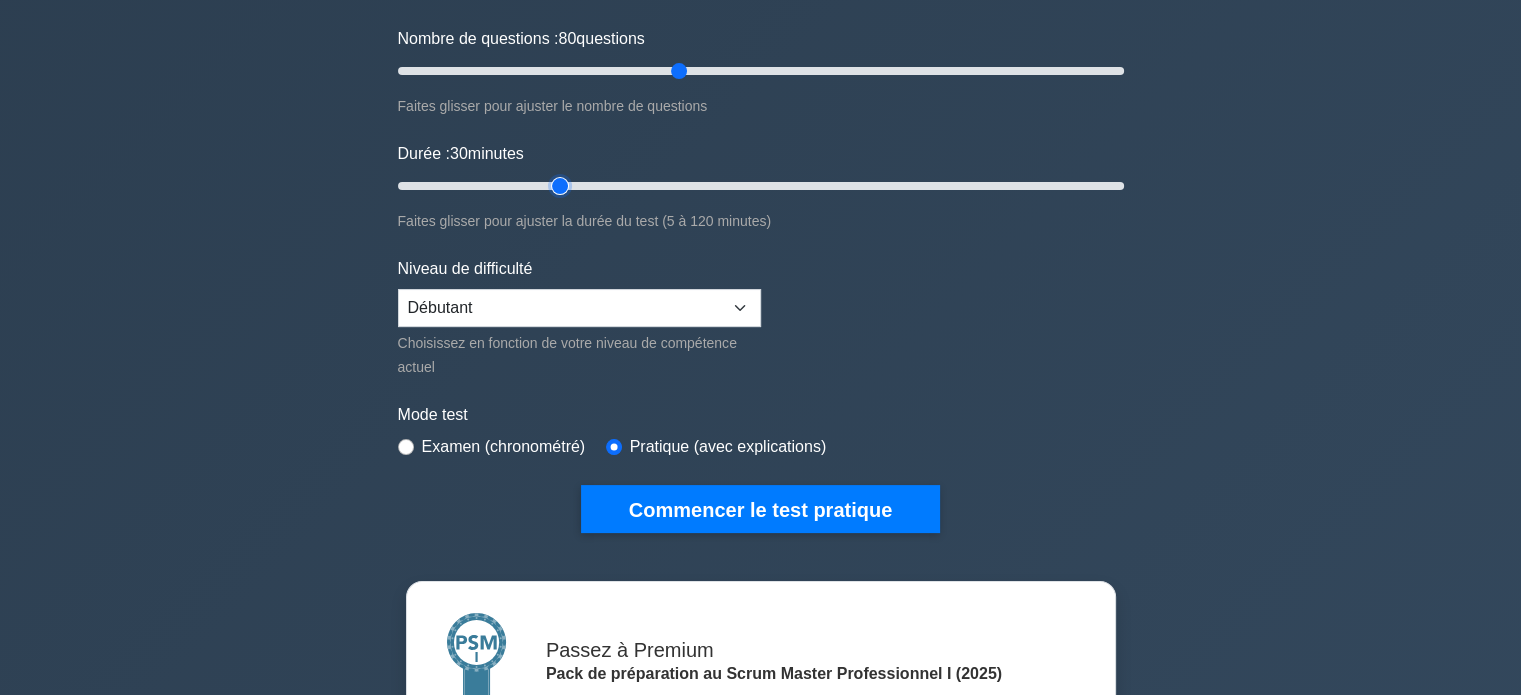 drag, startPoint x: 653, startPoint y: 180, endPoint x: 554, endPoint y: 177, distance: 99.04544 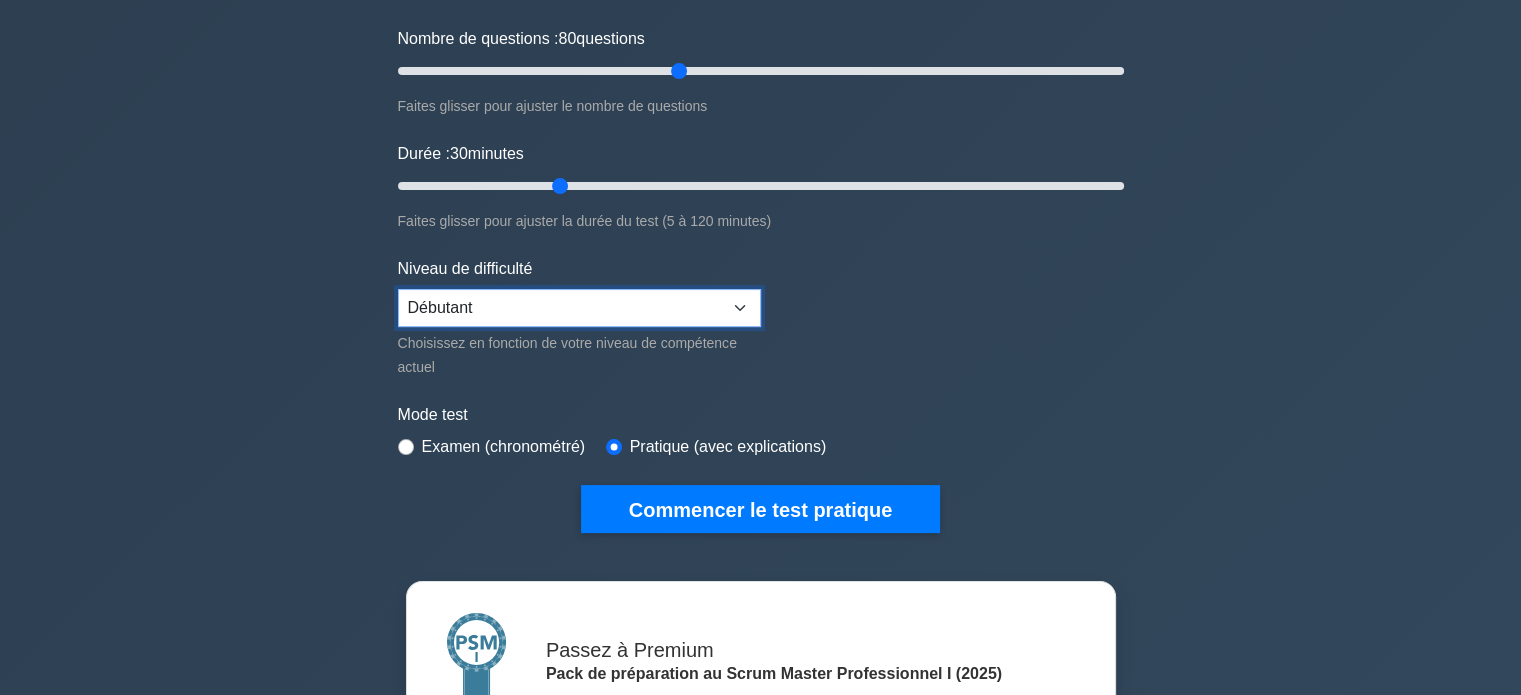 click on "Débutant
Intermédiaire
Expert" at bounding box center [579, 308] 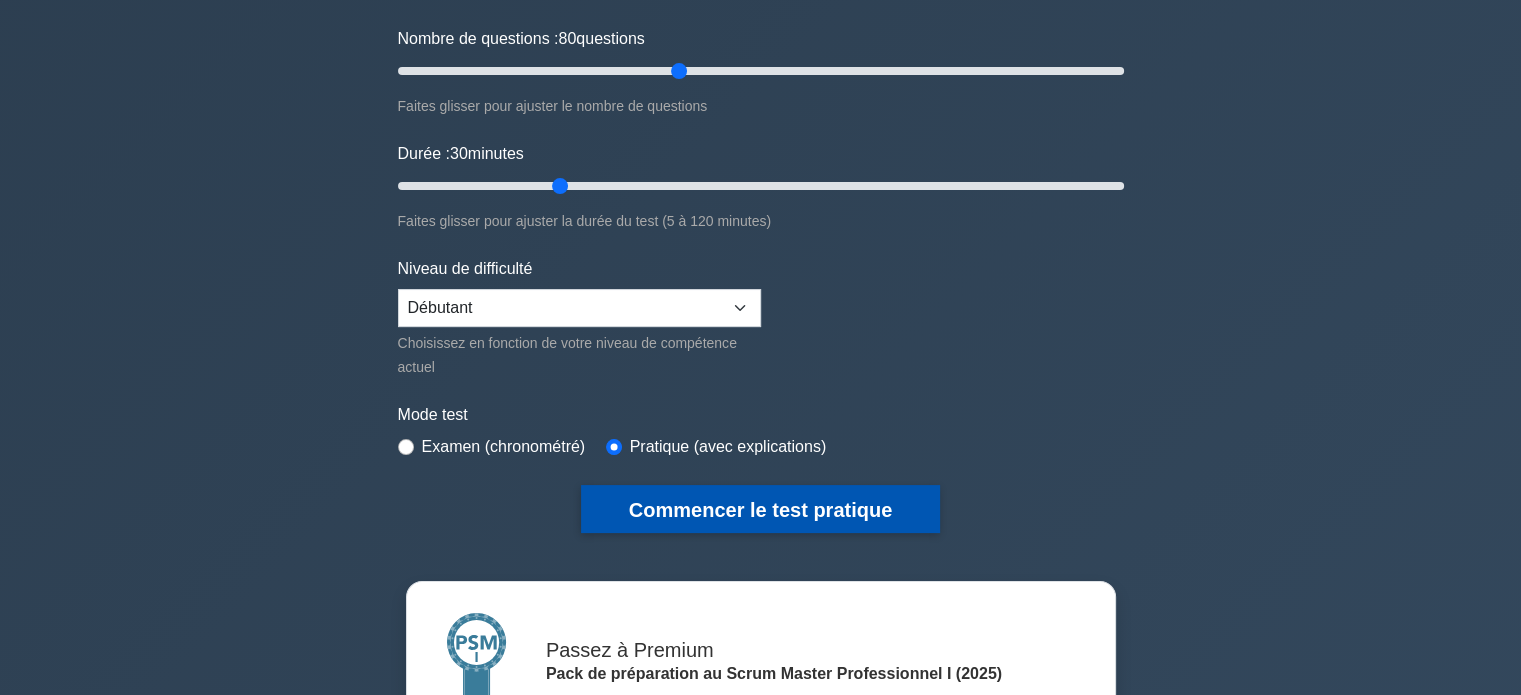 click on "Commencer le test pratique" at bounding box center [760, 510] 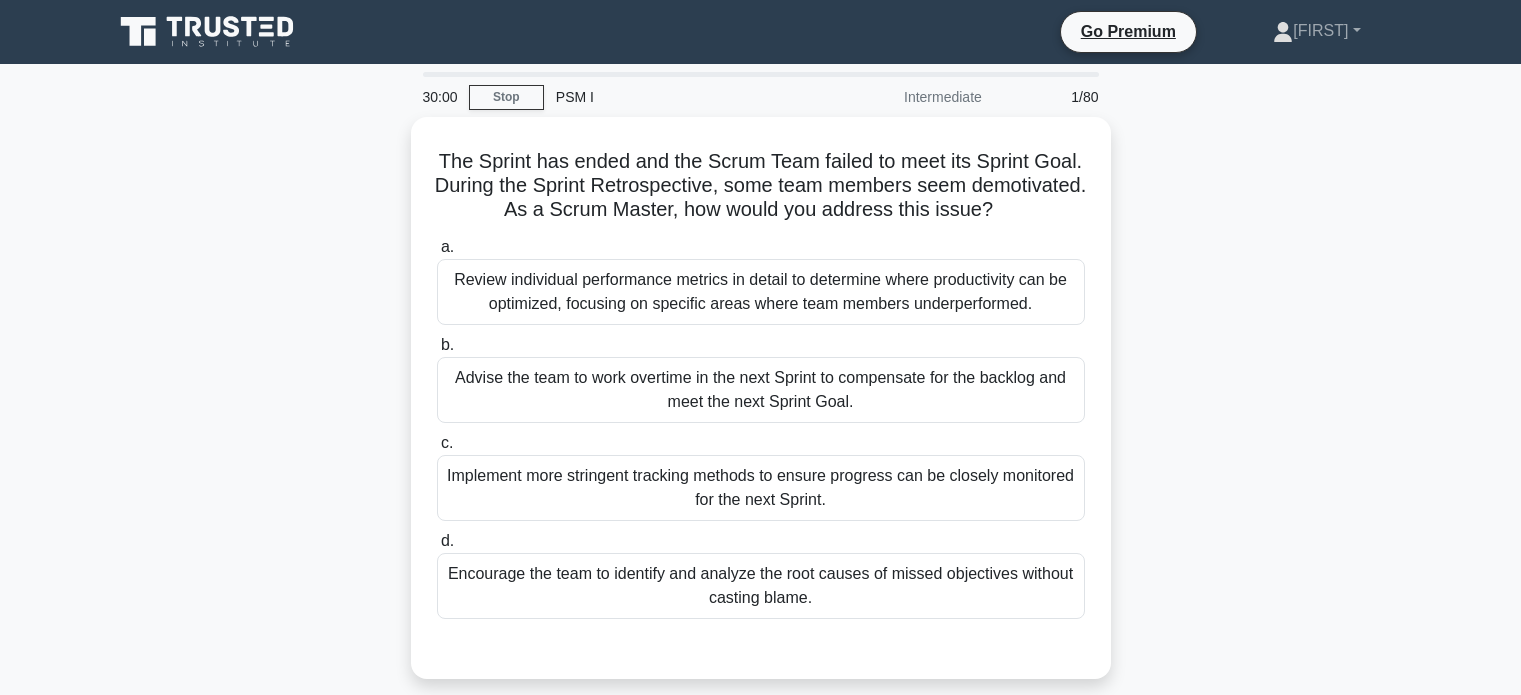 scroll, scrollTop: 0, scrollLeft: 0, axis: both 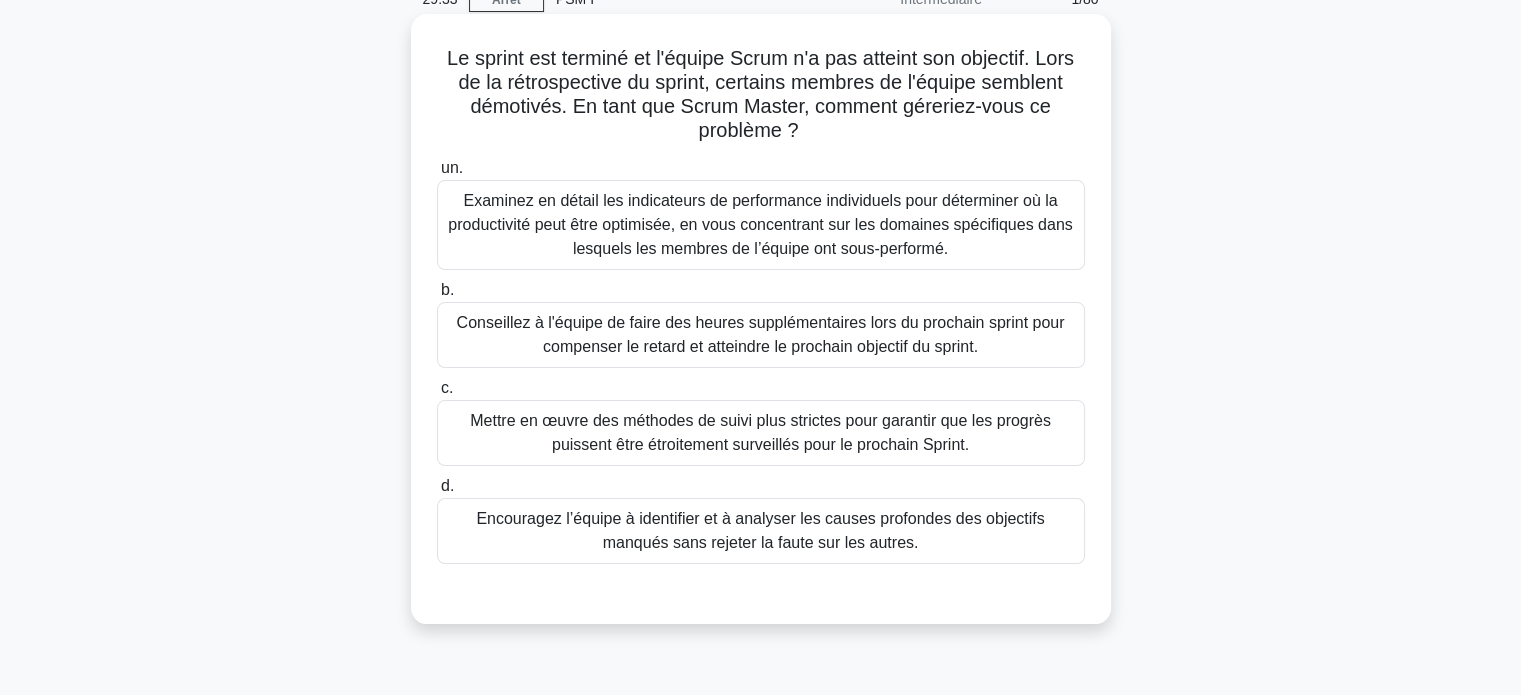 click on "Encouragez l’équipe à identifier et à analyser les causes profondes des objectifs manqués sans rejeter la faute sur les autres." at bounding box center [760, 530] 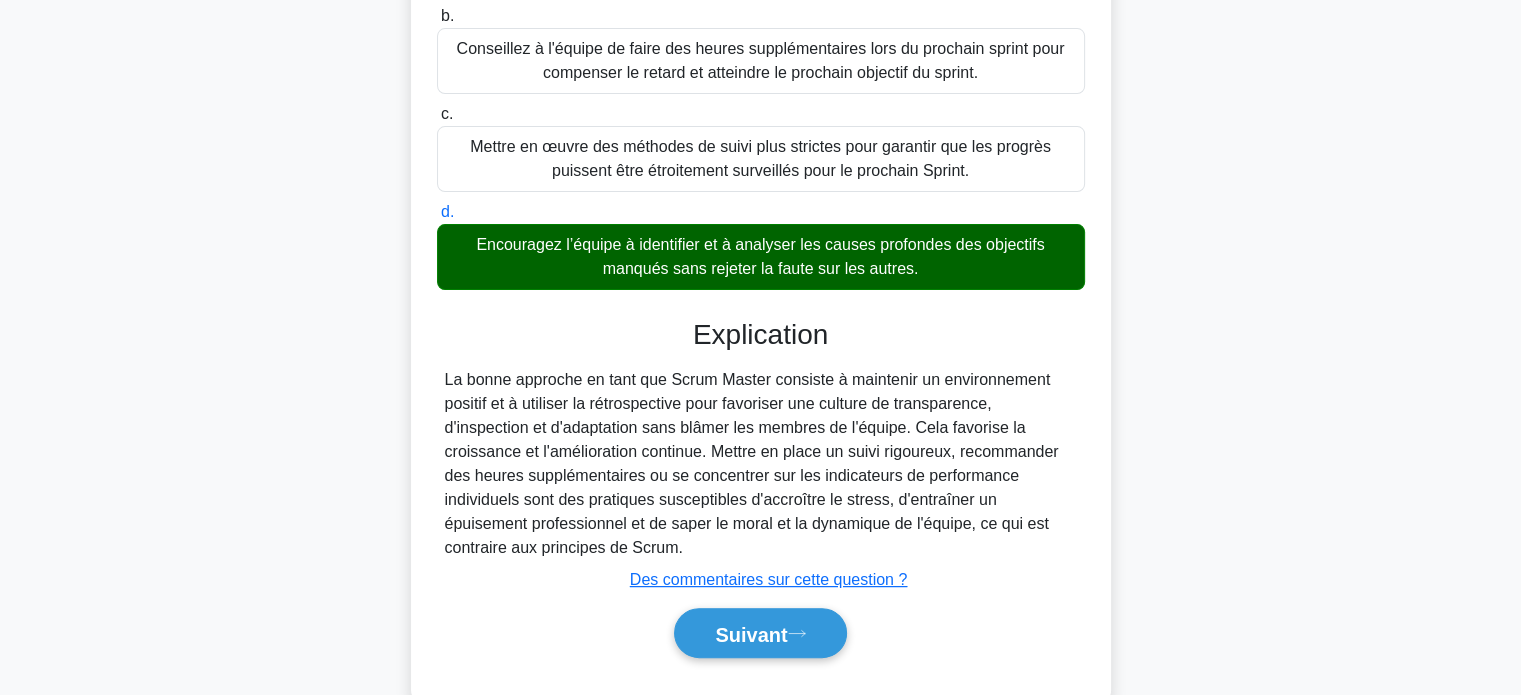 scroll, scrollTop: 375, scrollLeft: 0, axis: vertical 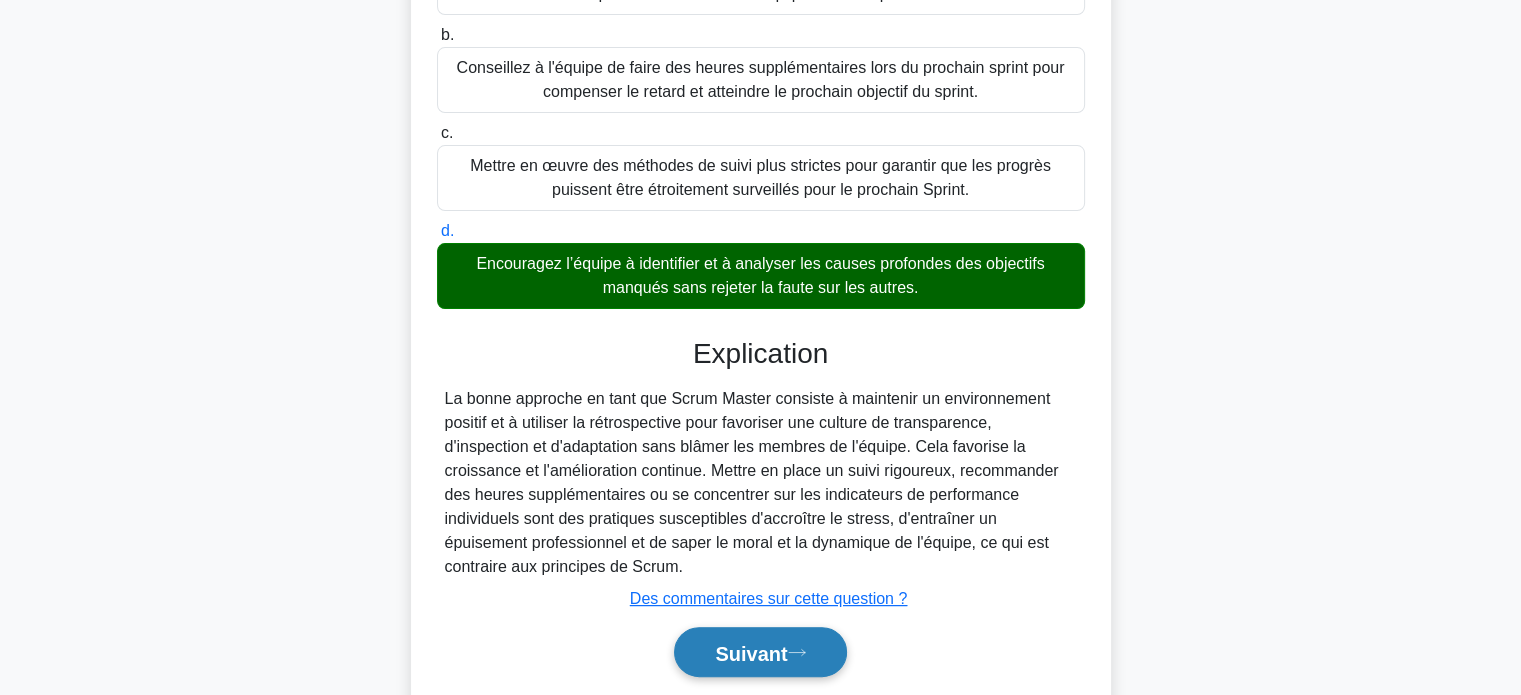 click 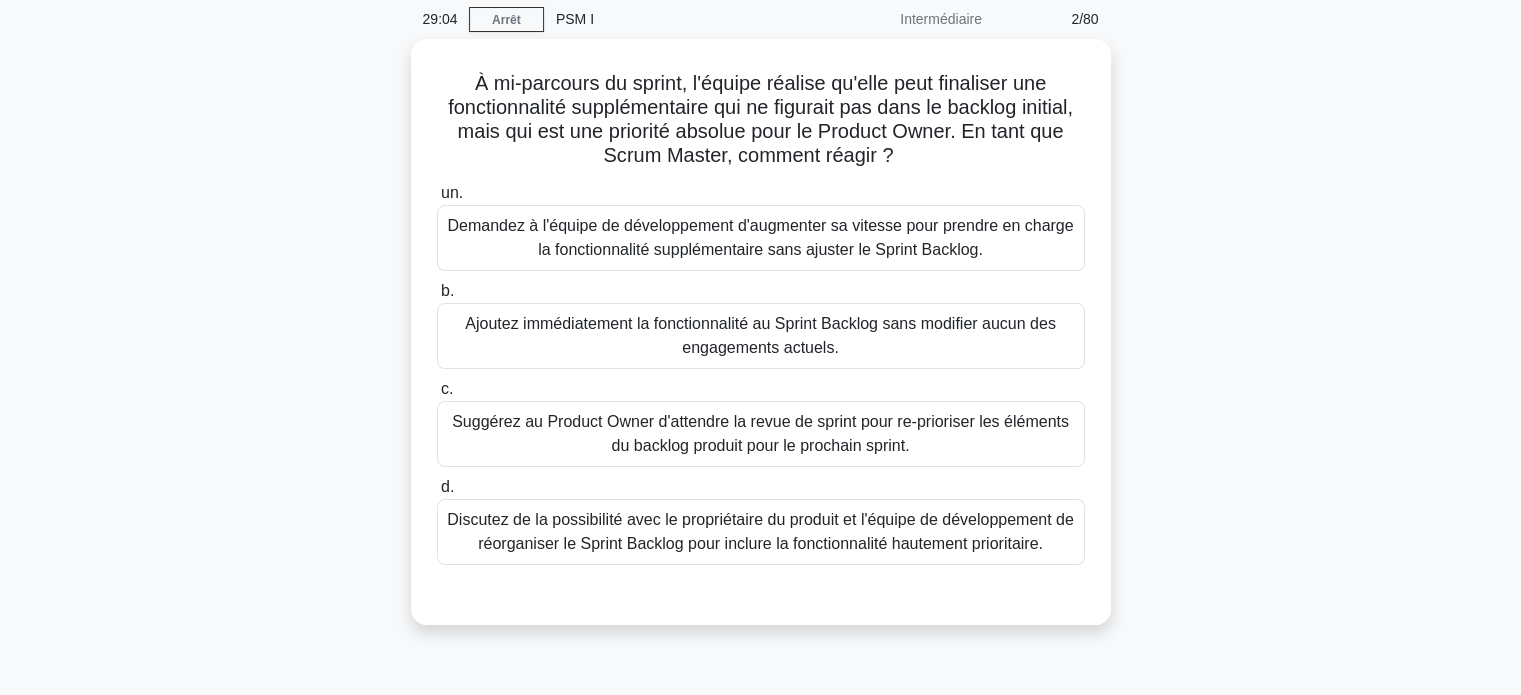 scroll, scrollTop: 83, scrollLeft: 0, axis: vertical 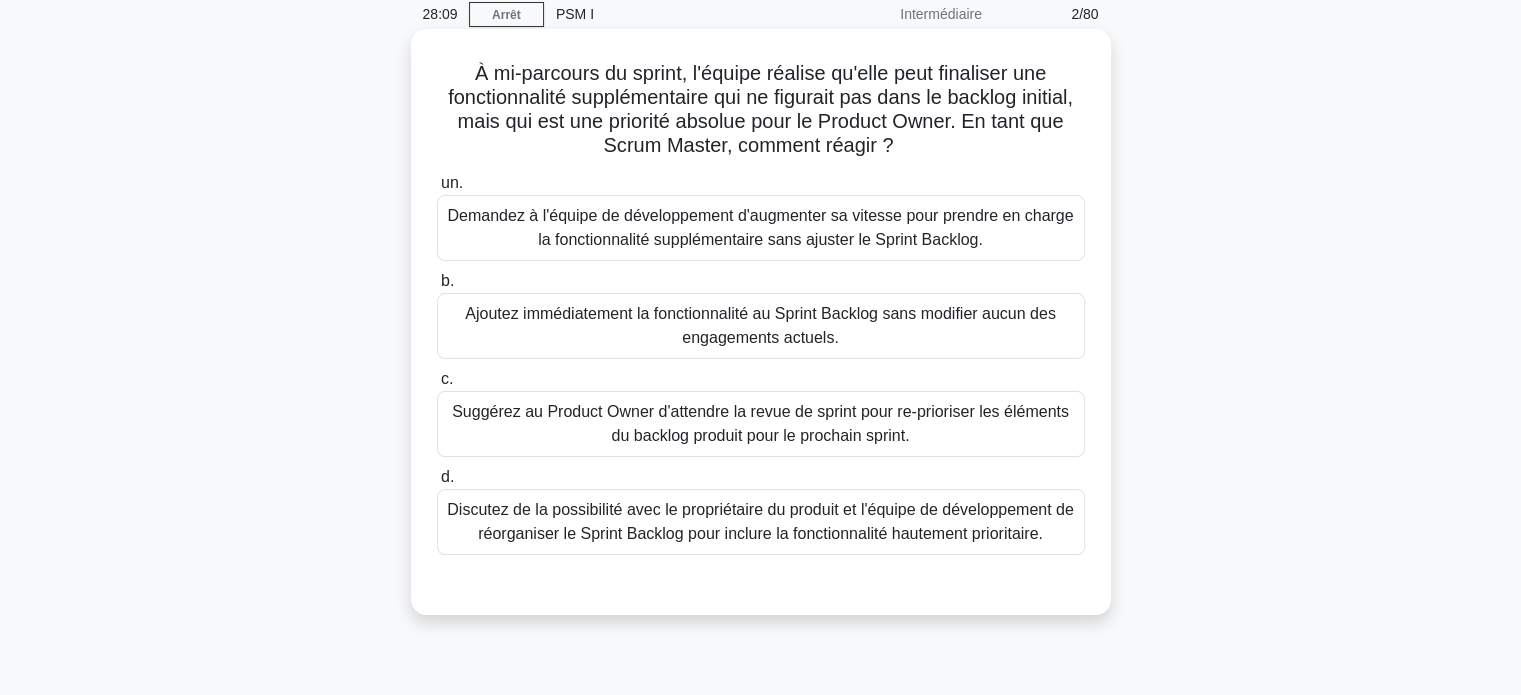 click on "Ajoutez immédiatement la fonctionnalité au Sprint Backlog sans modifier aucun des engagements actuels." at bounding box center (761, 326) 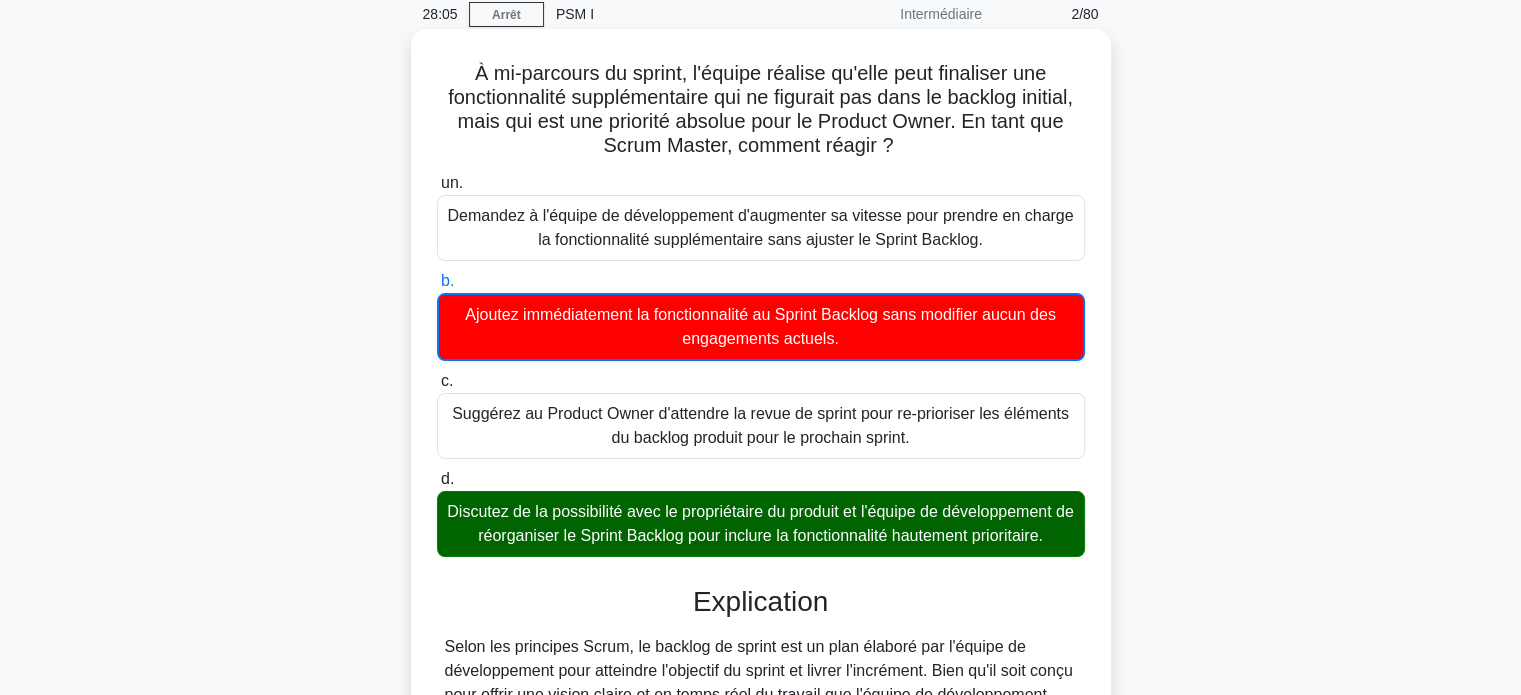 click on "Discutez de la possibilité avec le propriétaire du produit et l'équipe de développement de réorganiser le Sprint Backlog pour inclure la fonctionnalité hautement prioritaire." at bounding box center [760, 523] 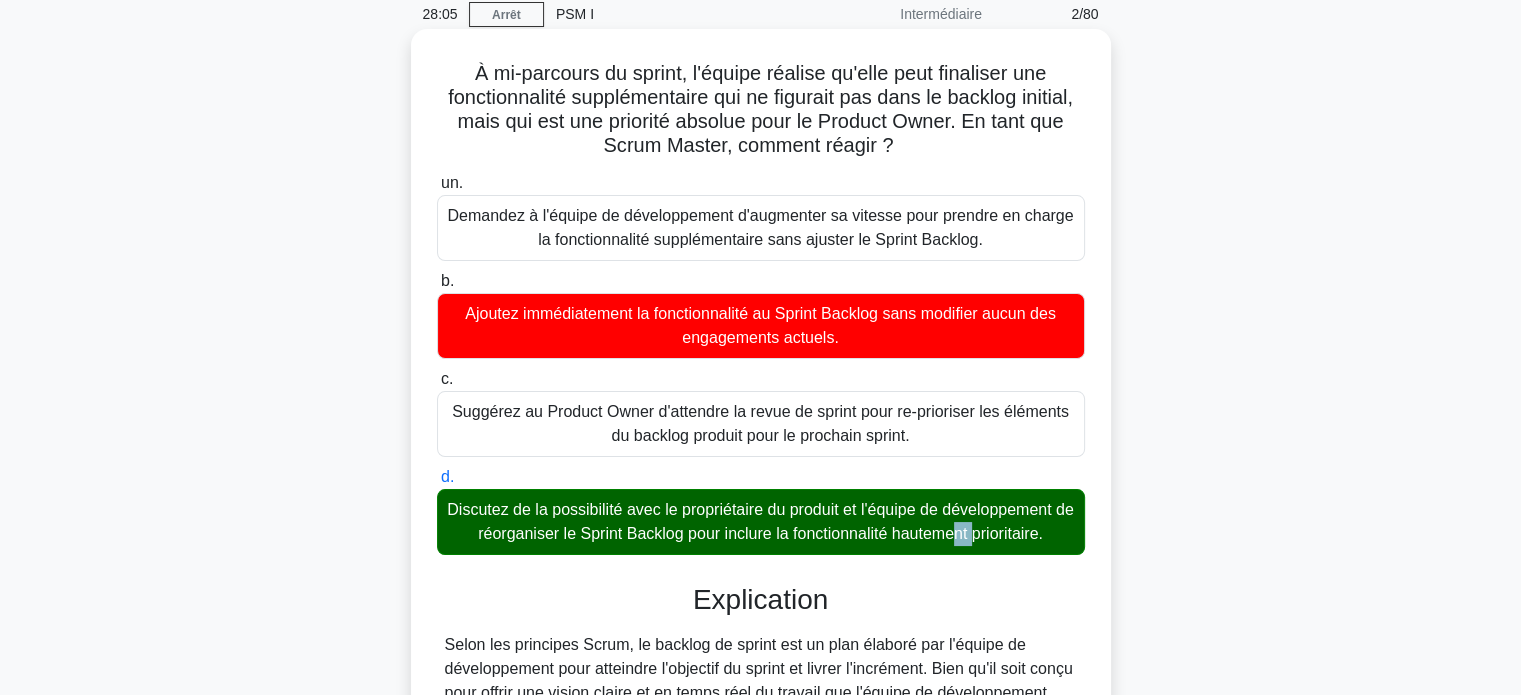 click on "Discutez de la possibilité avec le propriétaire du produit et l'équipe de développement de réorganiser le Sprint Backlog pour inclure la fonctionnalité hautement prioritaire." at bounding box center (760, 521) 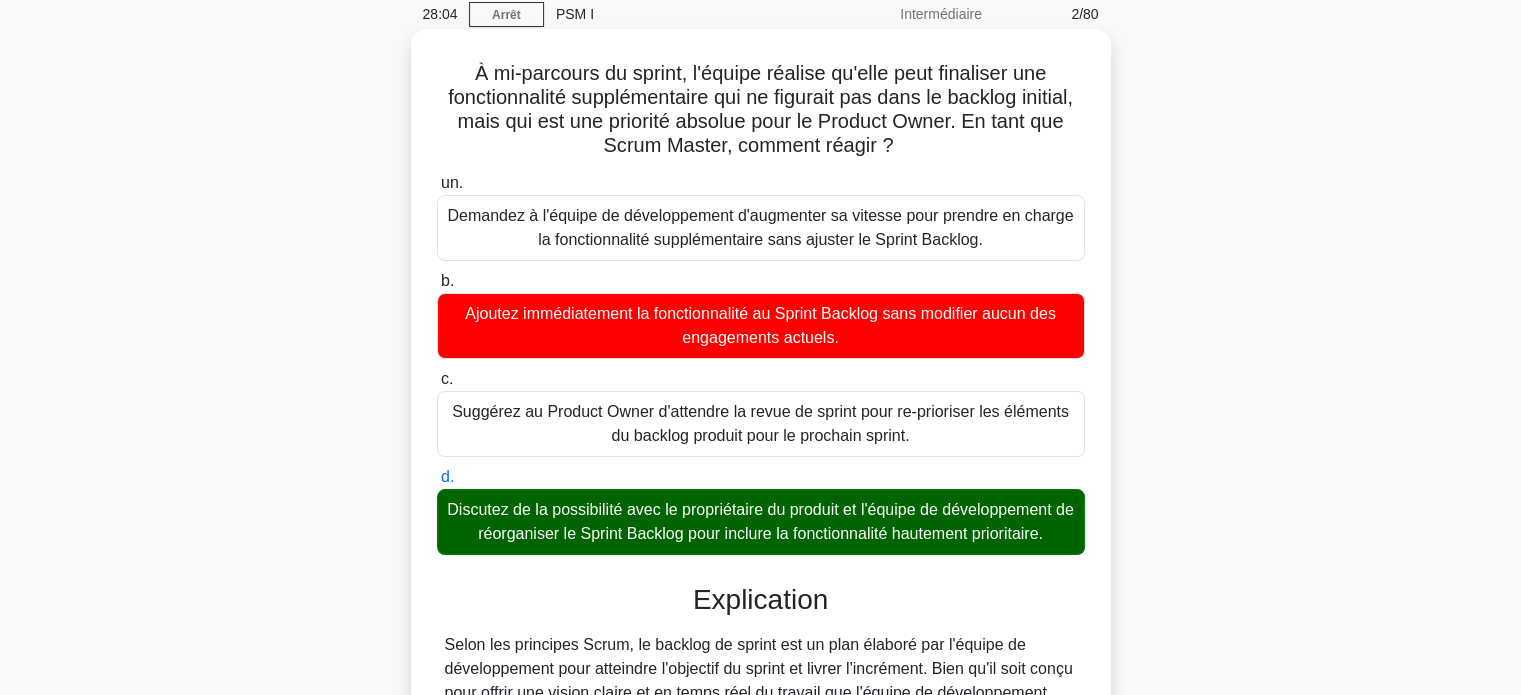 click on "Discutez de la possibilité avec le propriétaire du produit et l'équipe de développement de réorganiser le Sprint Backlog pour inclure la fonctionnalité hautement prioritaire." at bounding box center [760, 521] 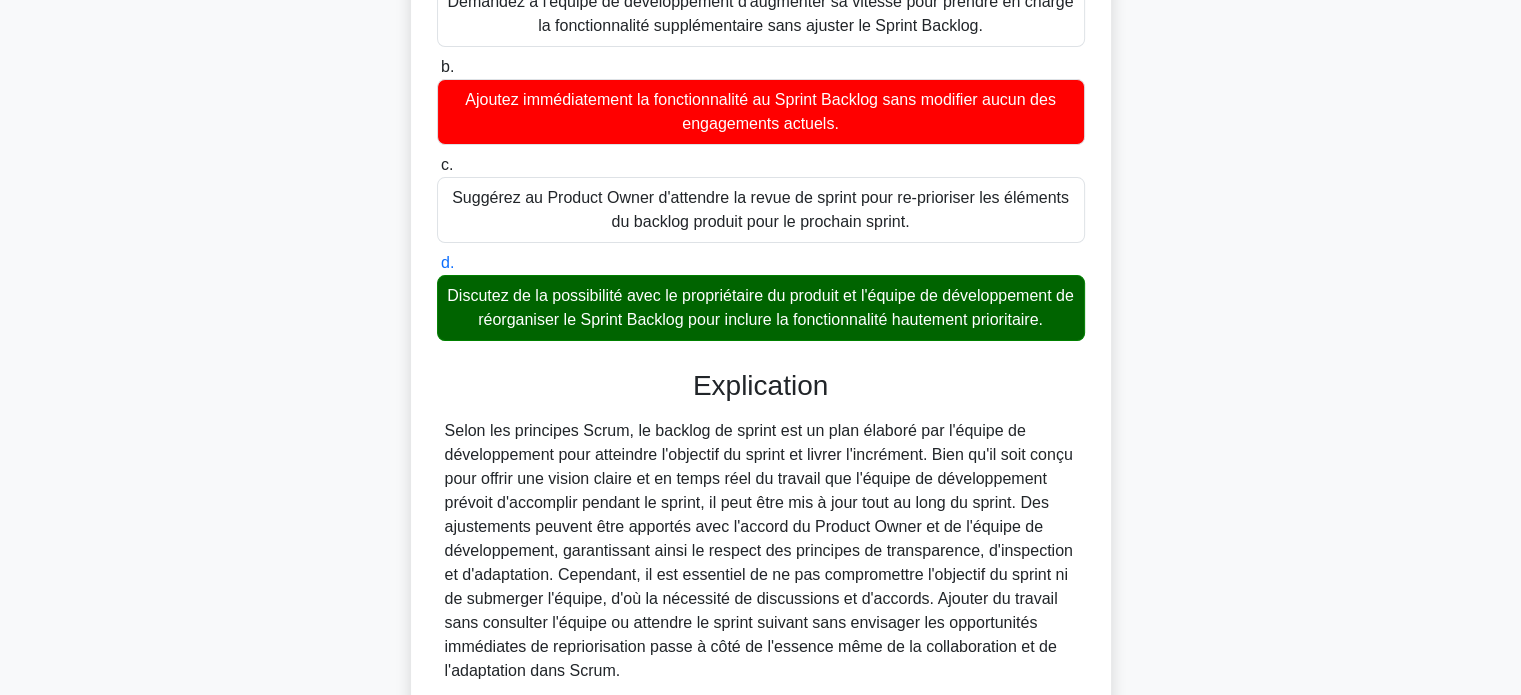scroll, scrollTop: 295, scrollLeft: 0, axis: vertical 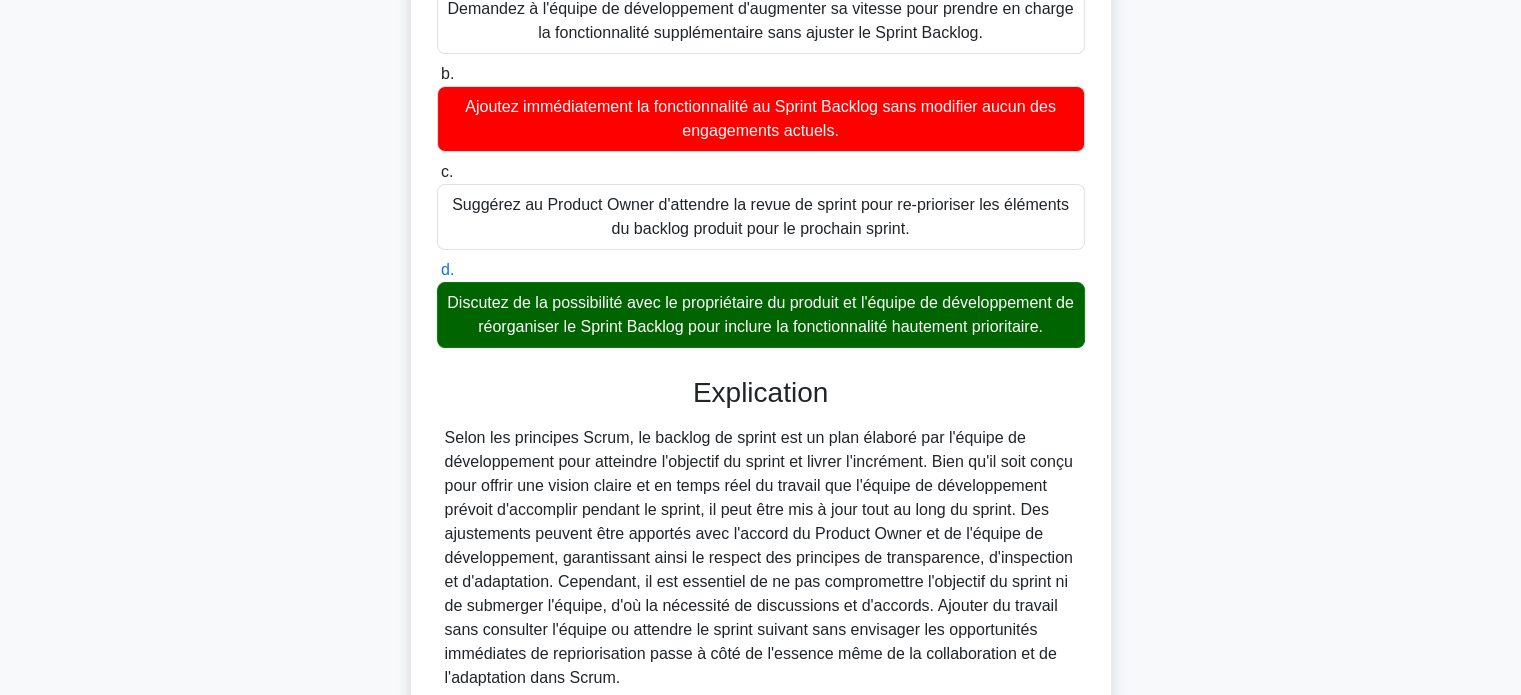 click on "À mi-parcours du sprint, l'équipe réalise qu'elle peut finaliser une fonctionnalité supplémentaire qui ne figurait pas dans le backlog initial, mais qui est une priorité absolue pour le Product Owner. En tant que Scrum Master, comment réagir ?
.spinner_0XTQ{transform-origin:center;animation:spinner_y6GP .75s linear infinite}@keyframes spinner_y6GP{100%{transform:rotate(360deg)}}
un.
b. c. d." at bounding box center (761, 341) 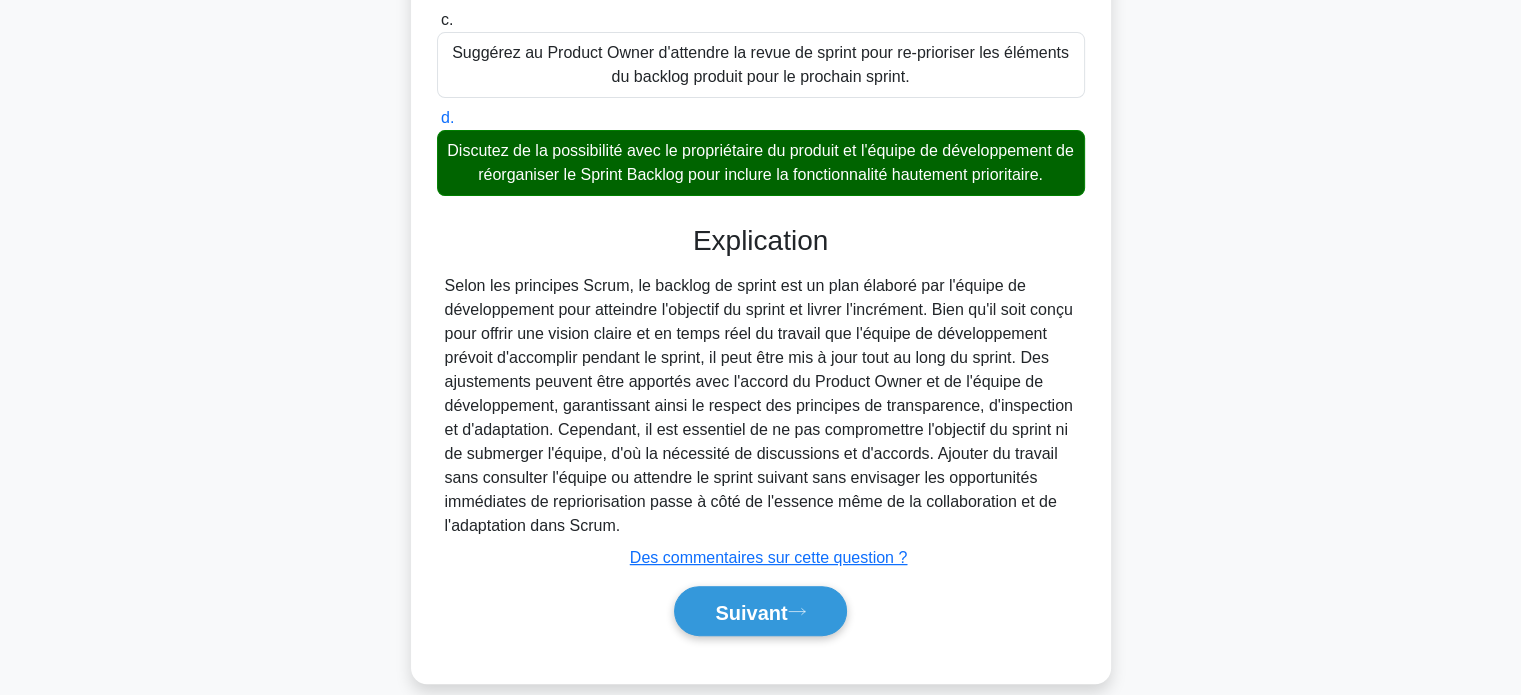 scroll, scrollTop: 467, scrollLeft: 0, axis: vertical 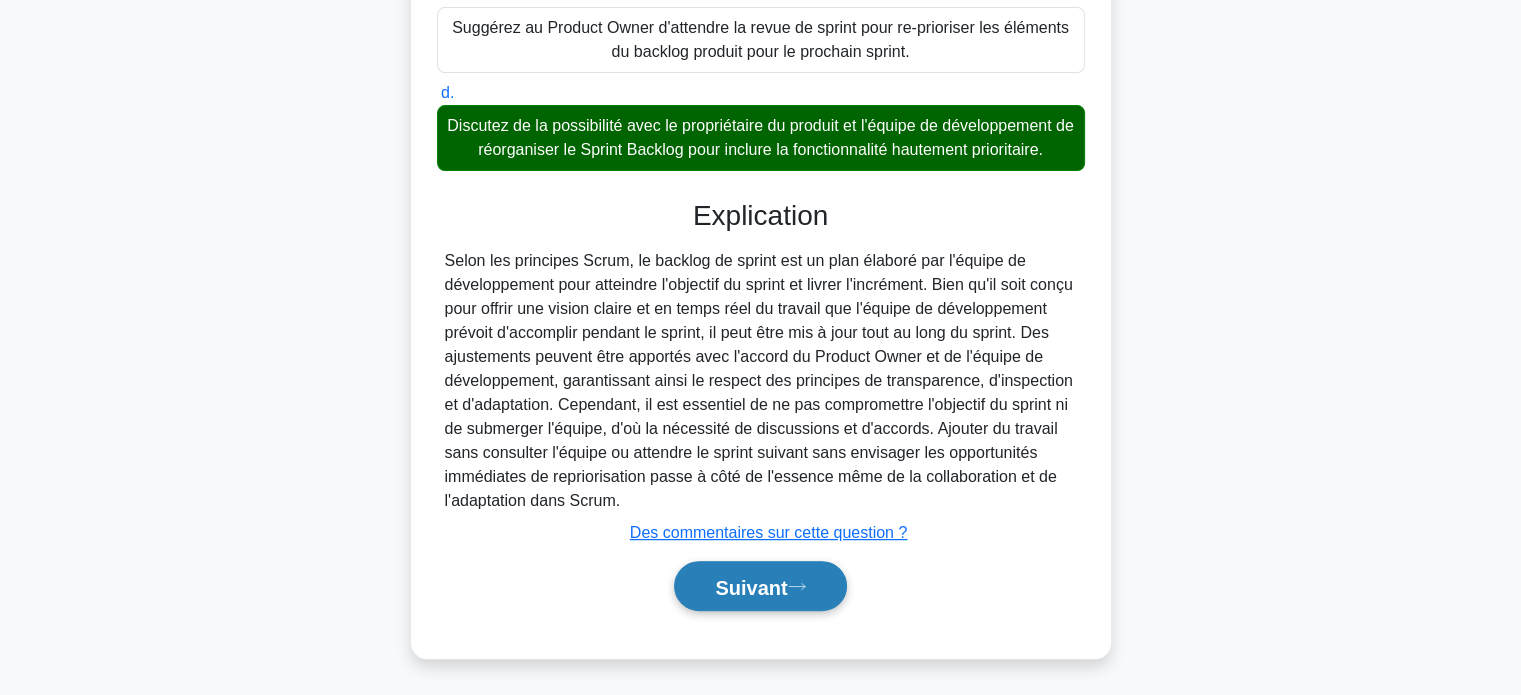 click on "Suivant" at bounding box center [751, 587] 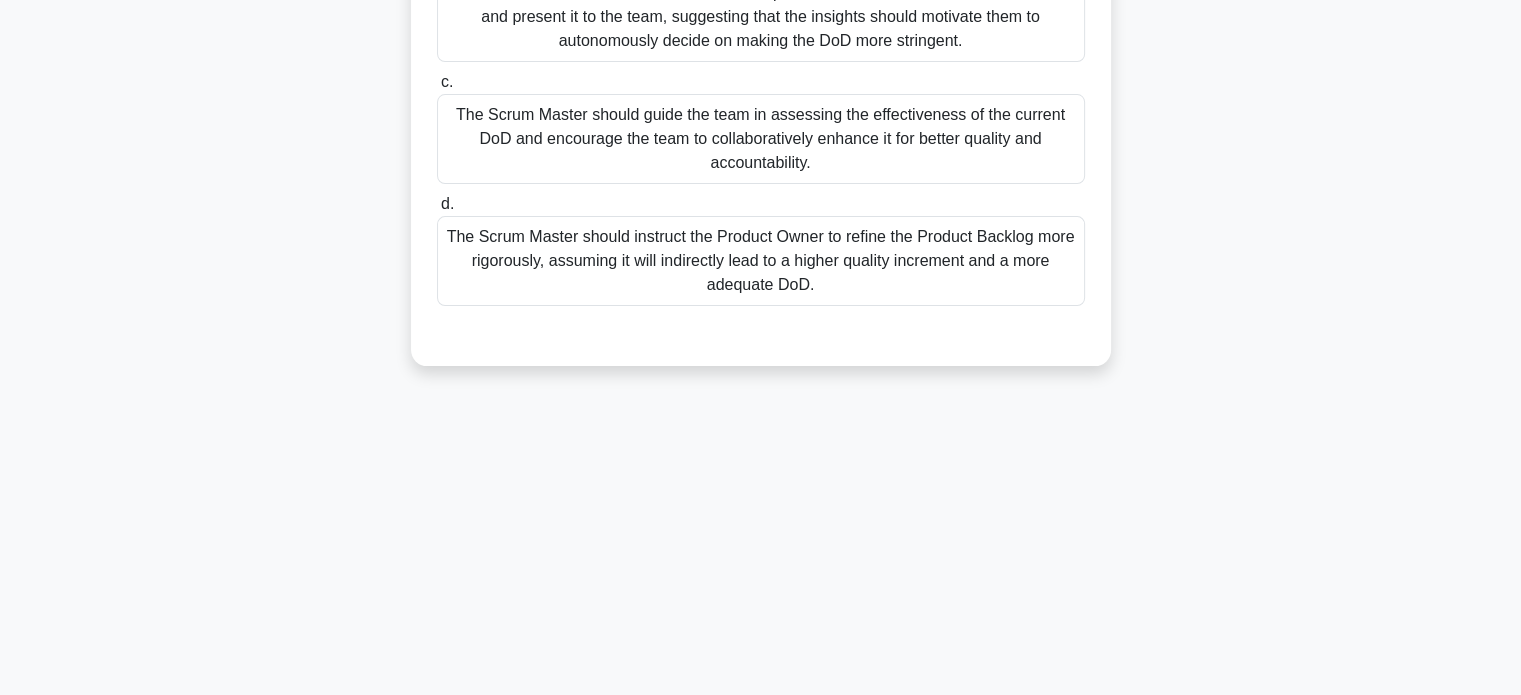scroll, scrollTop: 385, scrollLeft: 0, axis: vertical 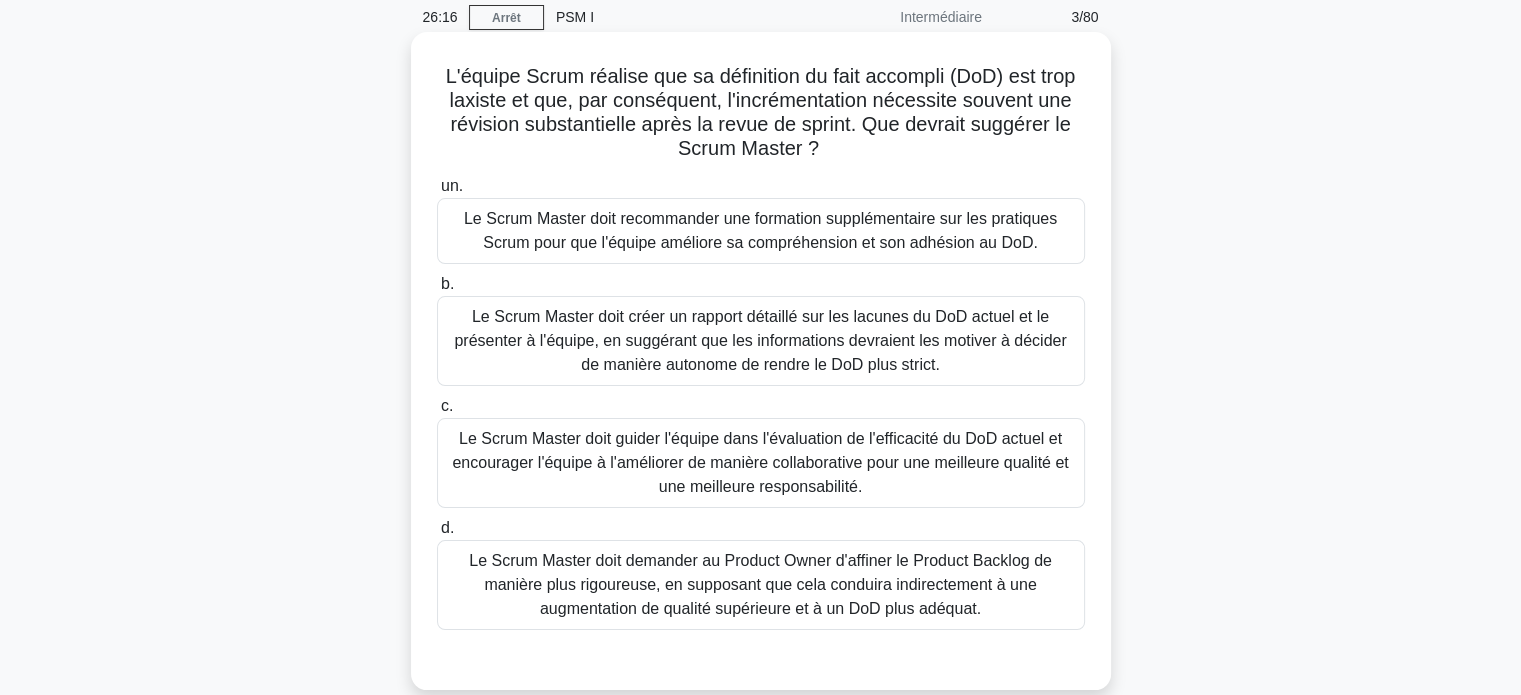 click on "Le Scrum Master doit guider l'équipe dans l'évaluation de l'efficacité du DoD actuel et encourager l'équipe à l'améliorer de manière collaborative pour une meilleure qualité et une meilleure responsabilité." at bounding box center (760, 462) 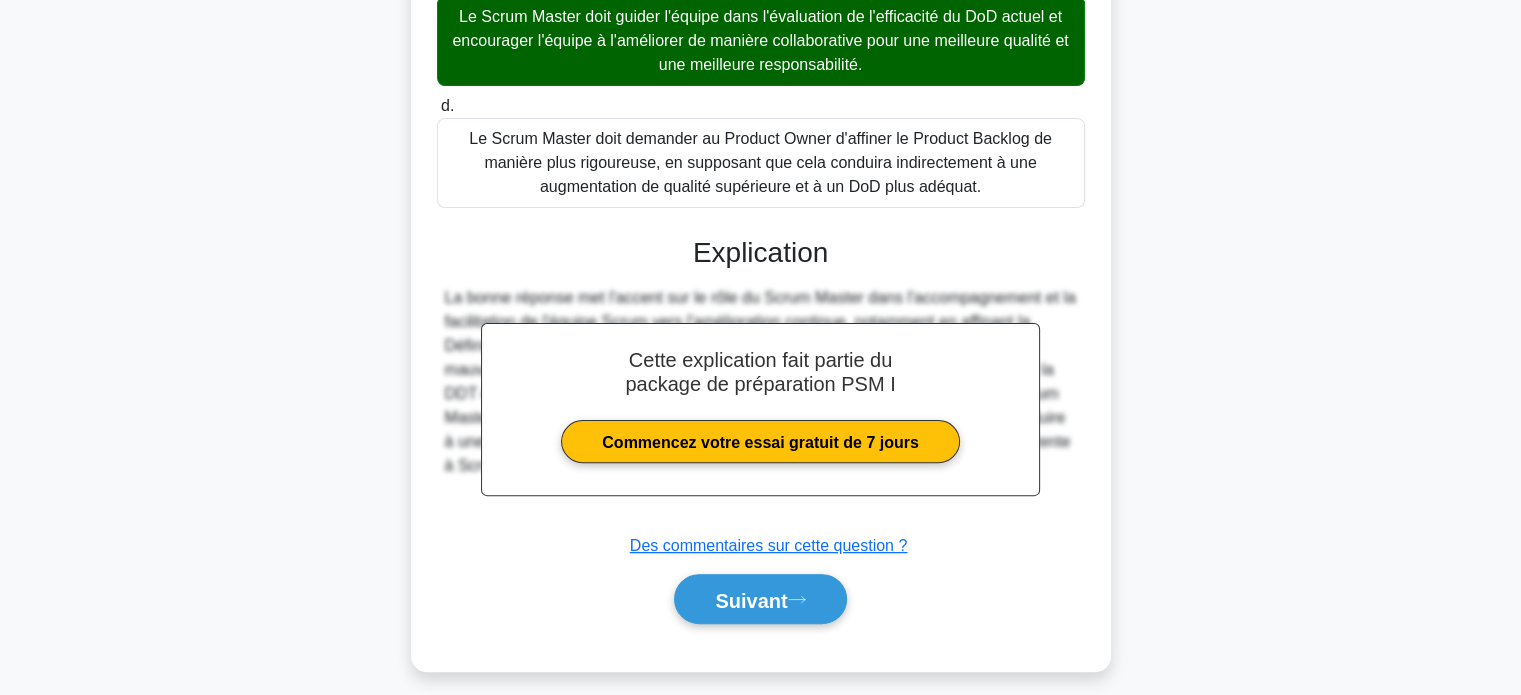 scroll, scrollTop: 515, scrollLeft: 0, axis: vertical 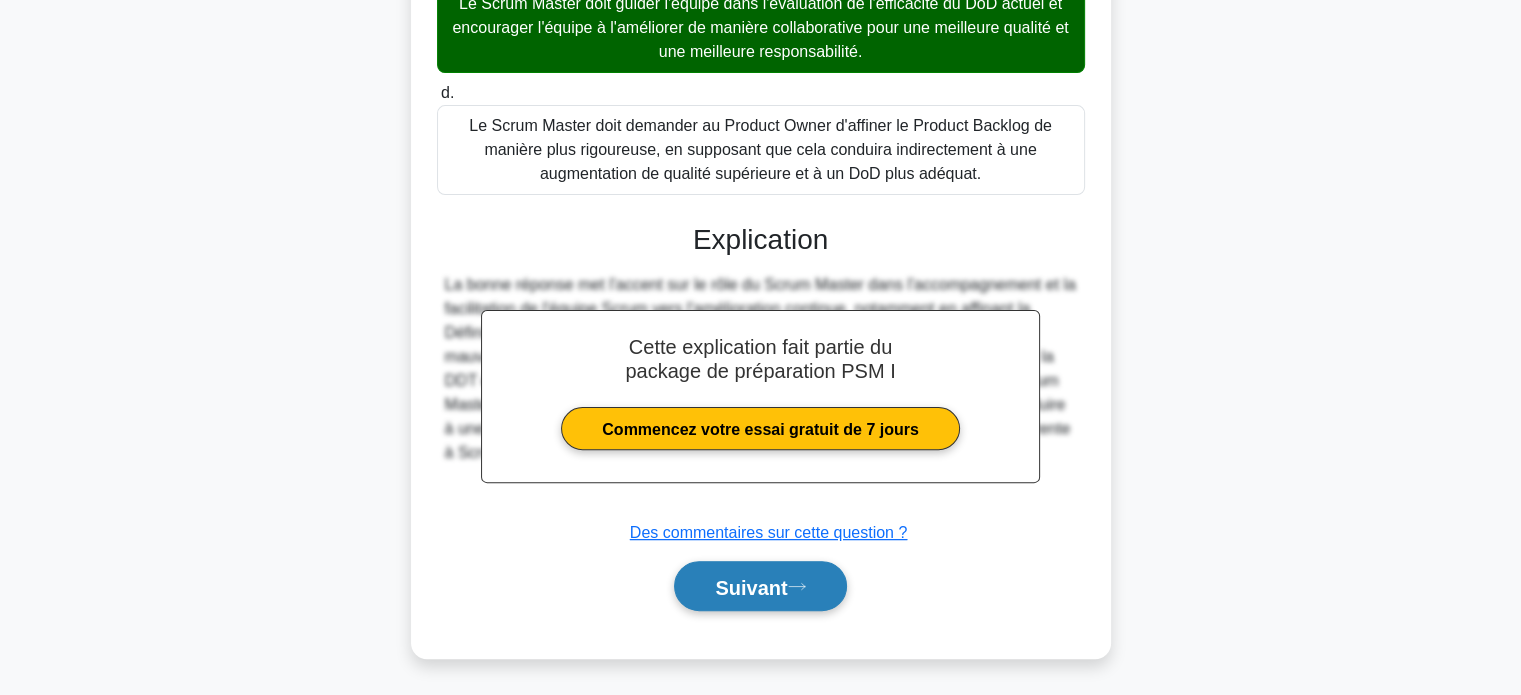 click on "Suivant" at bounding box center (760, 586) 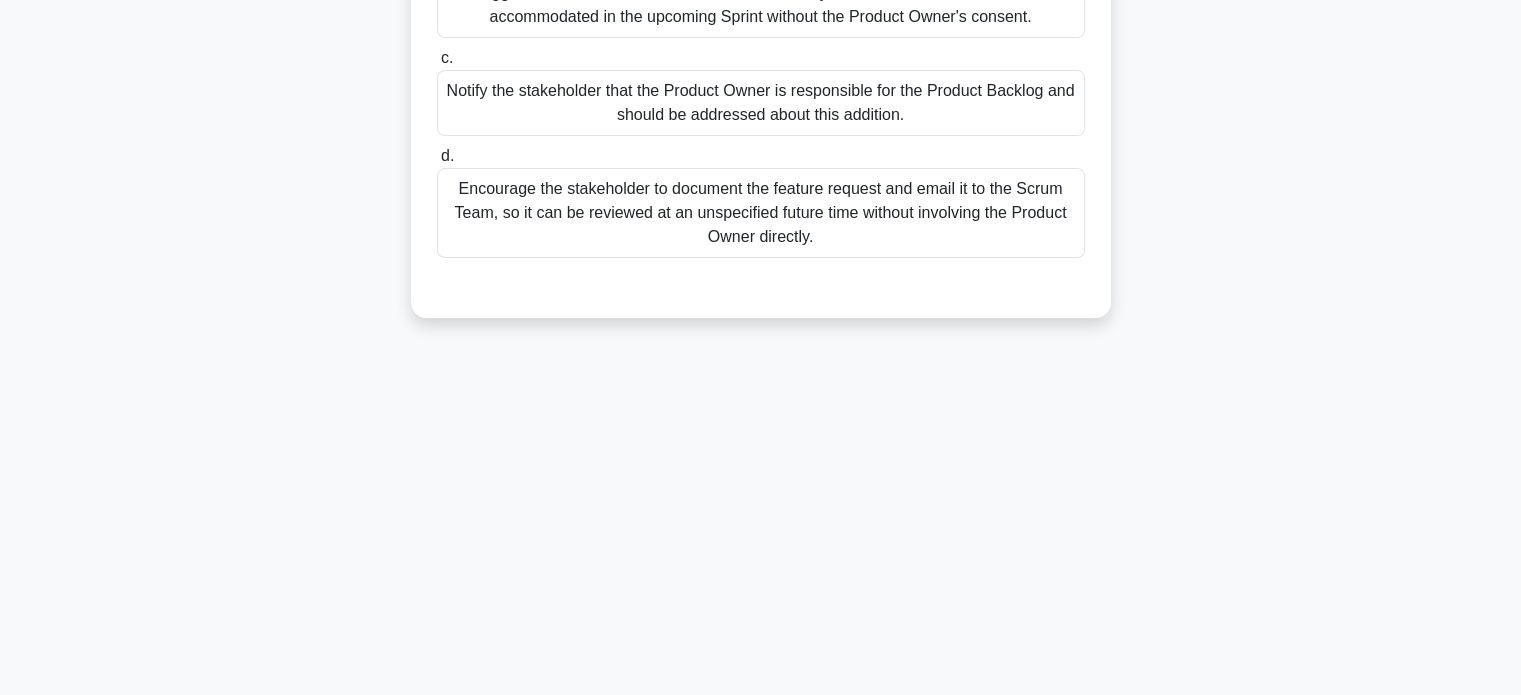 scroll, scrollTop: 385, scrollLeft: 0, axis: vertical 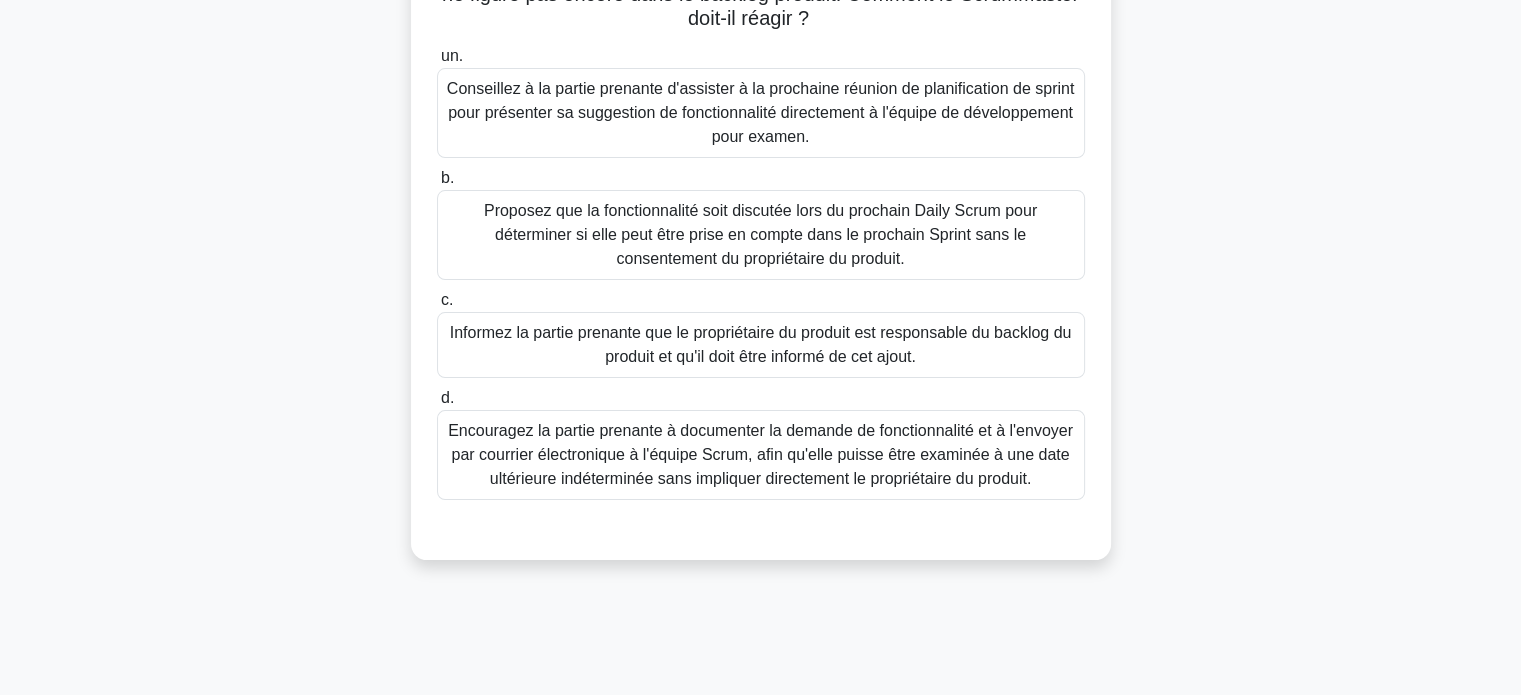 click on "Informez la partie prenante que le propriétaire du produit est responsable du backlog du produit et qu'il doit être informé de cet ajout." at bounding box center [761, 345] 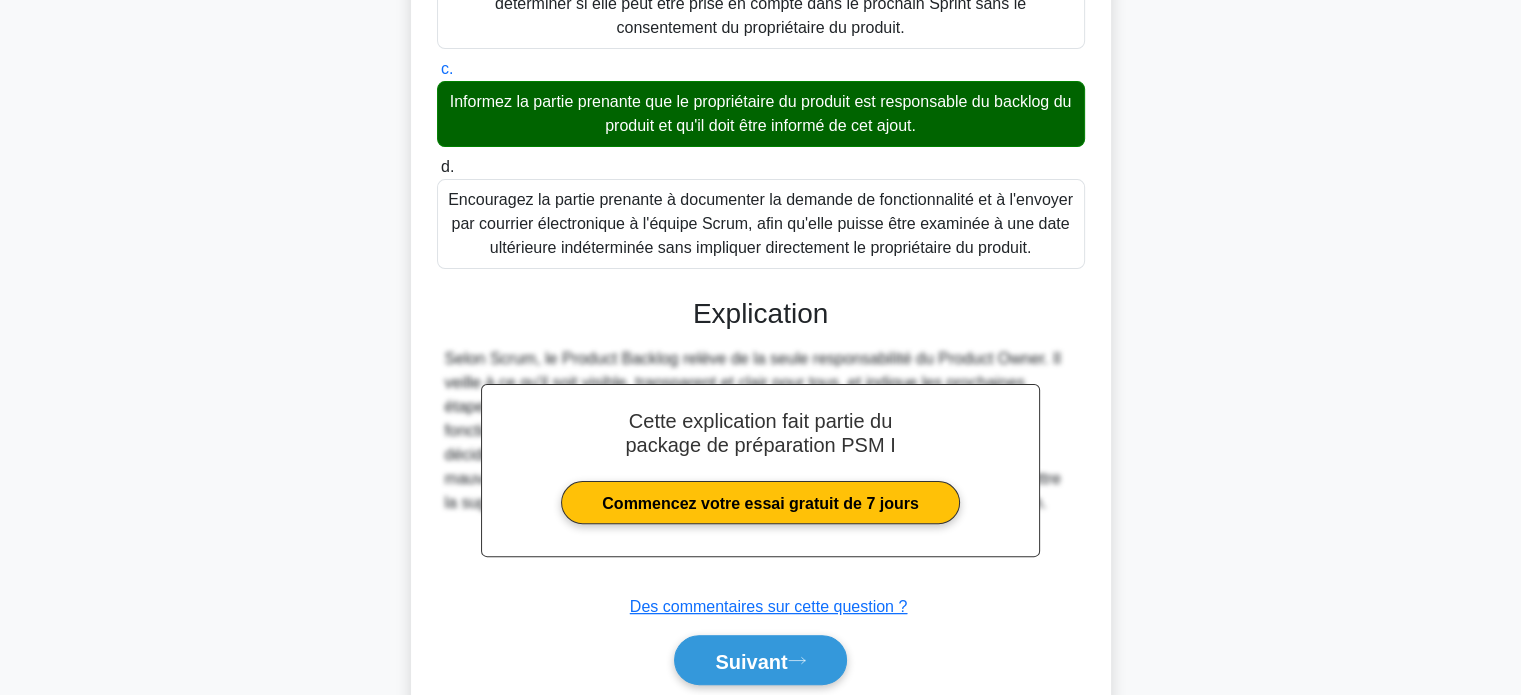 scroll, scrollTop: 515, scrollLeft: 0, axis: vertical 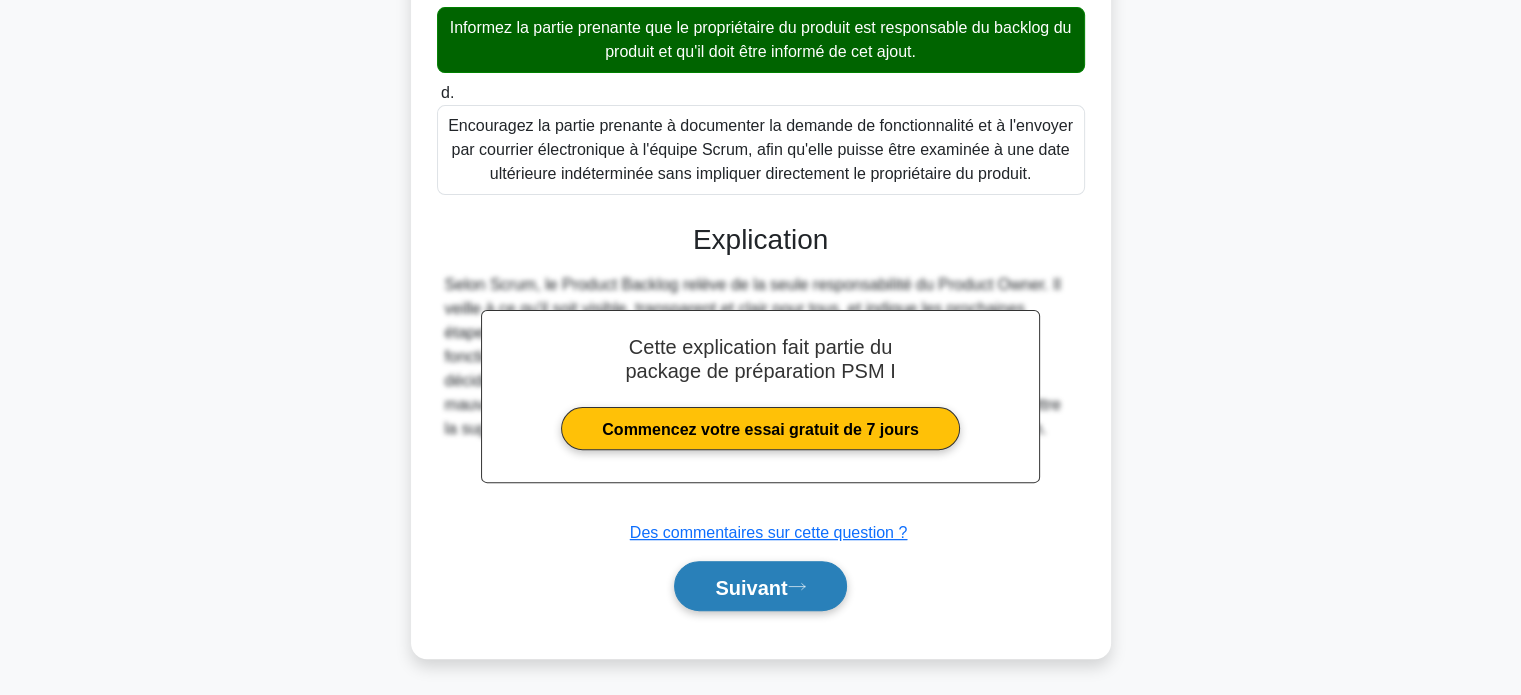 click on "Suivant" at bounding box center (760, 586) 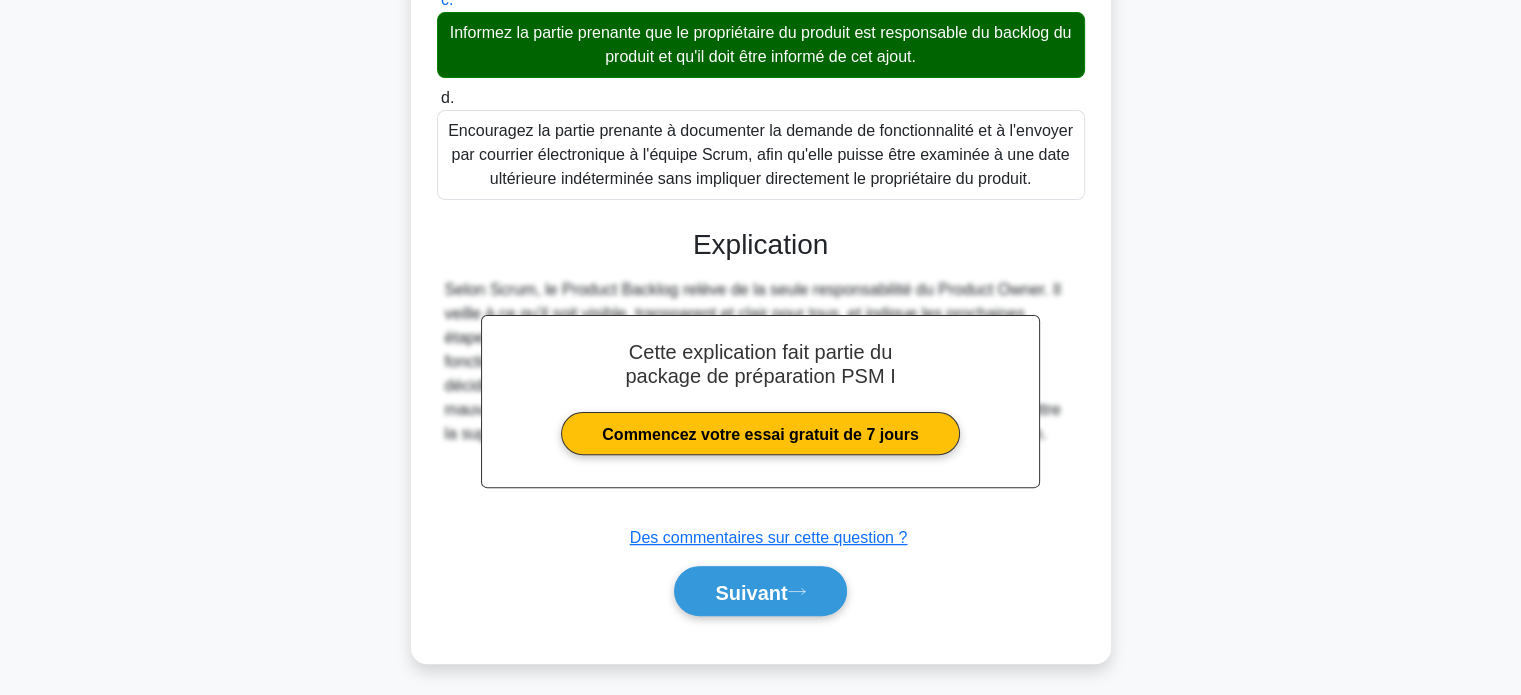 scroll, scrollTop: 385, scrollLeft: 0, axis: vertical 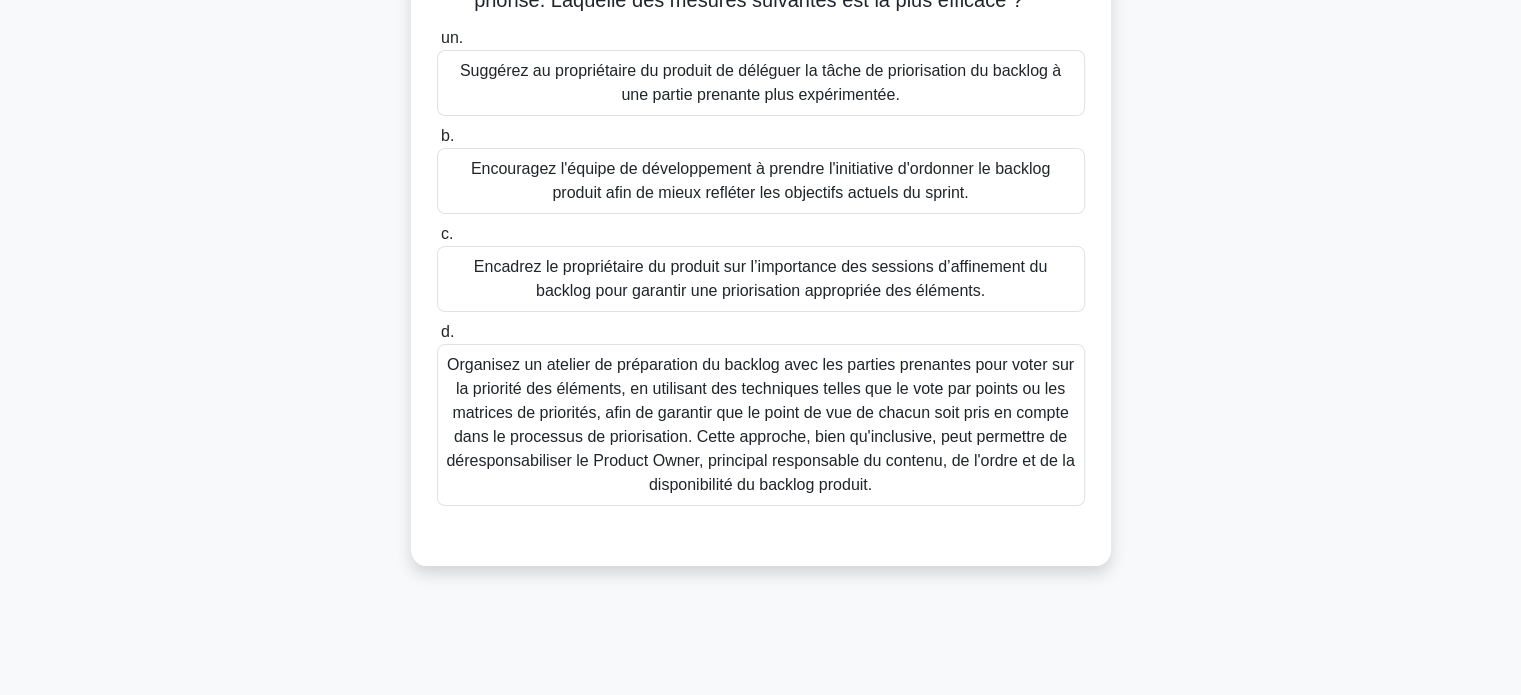 click on "Encadrez le propriétaire du produit sur l’importance des sessions d’affinement du backlog pour garantir une priorisation appropriée des éléments." at bounding box center [760, 278] 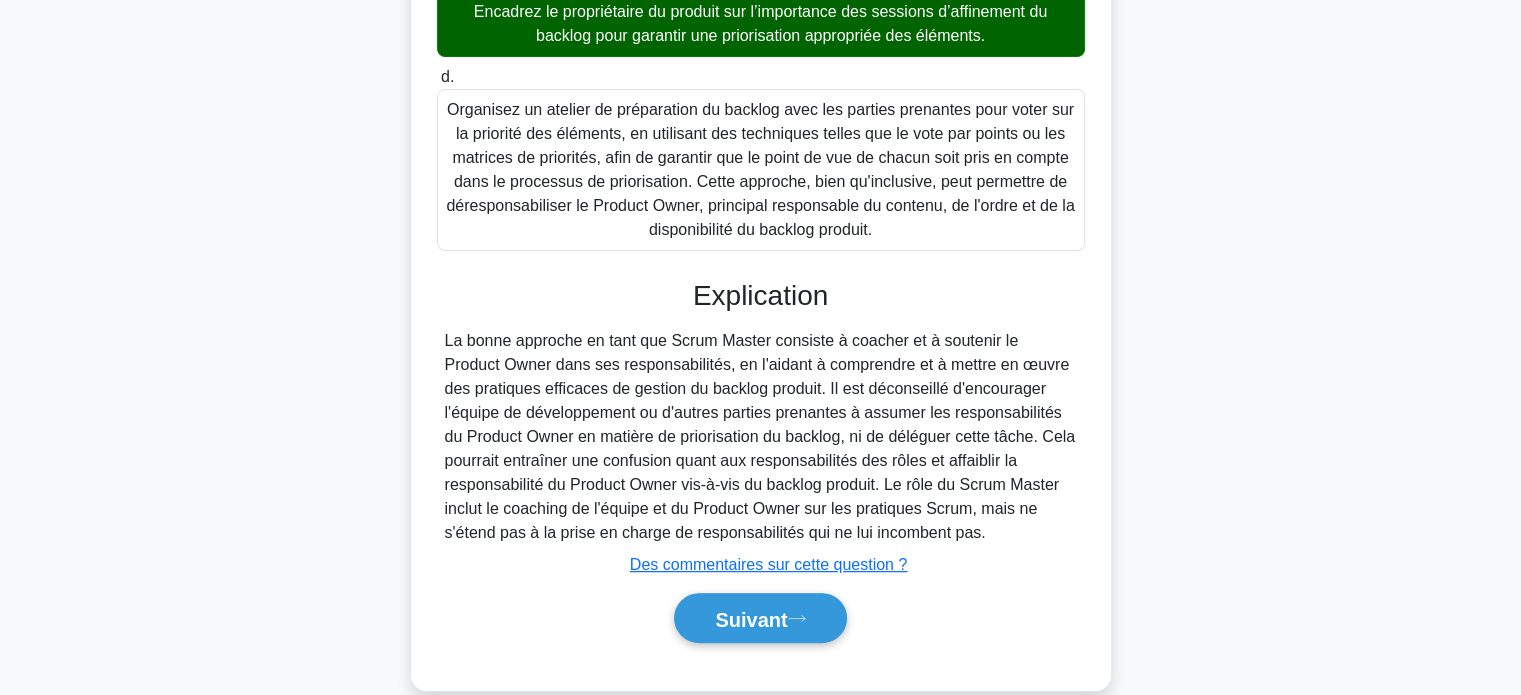 scroll, scrollTop: 491, scrollLeft: 0, axis: vertical 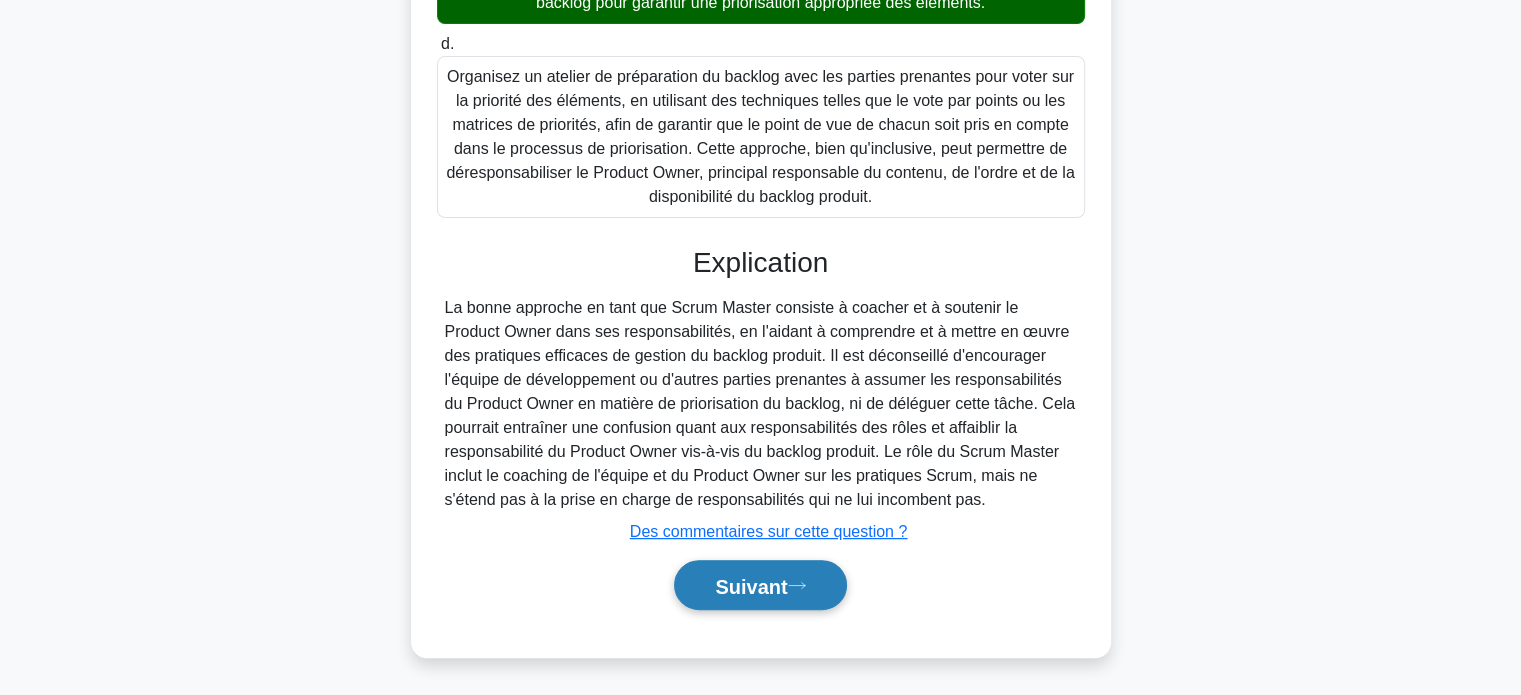 click on "Suivant" at bounding box center (760, 585) 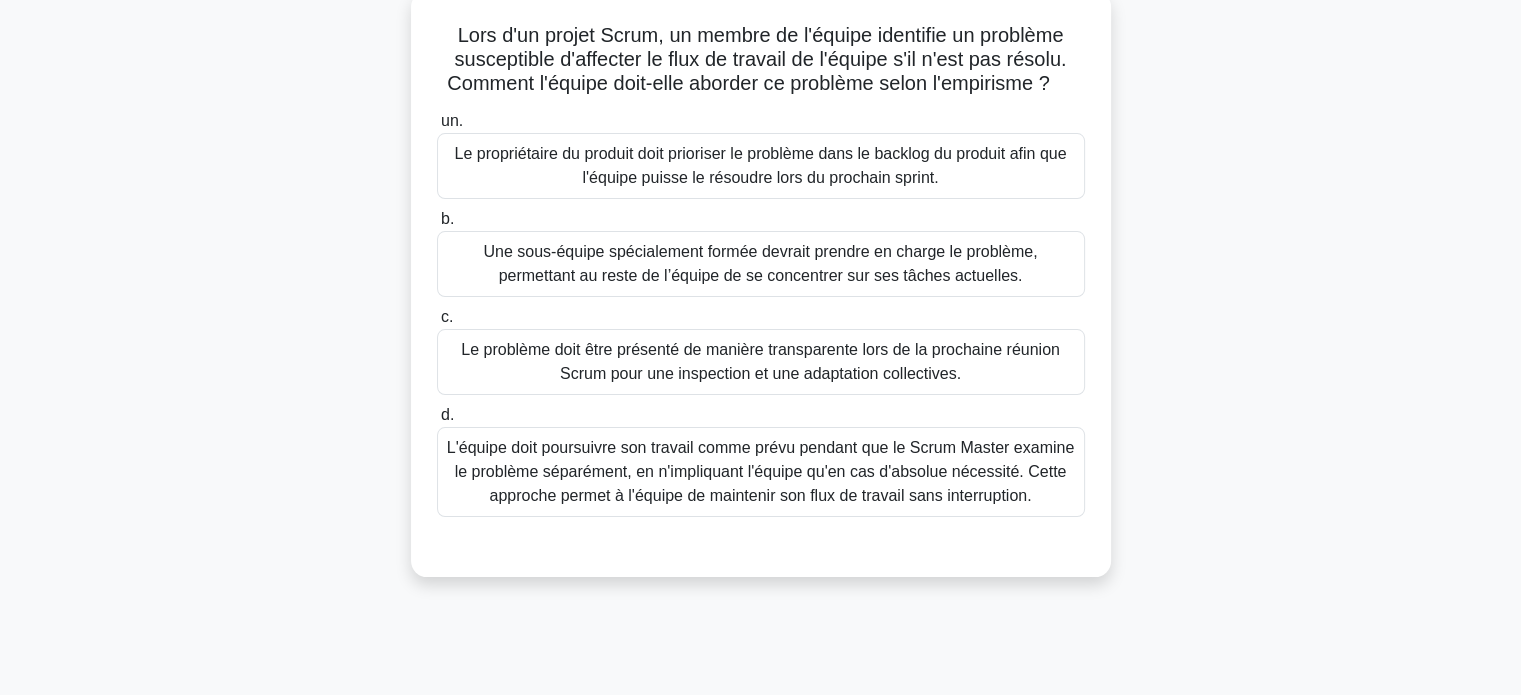 scroll, scrollTop: 138, scrollLeft: 0, axis: vertical 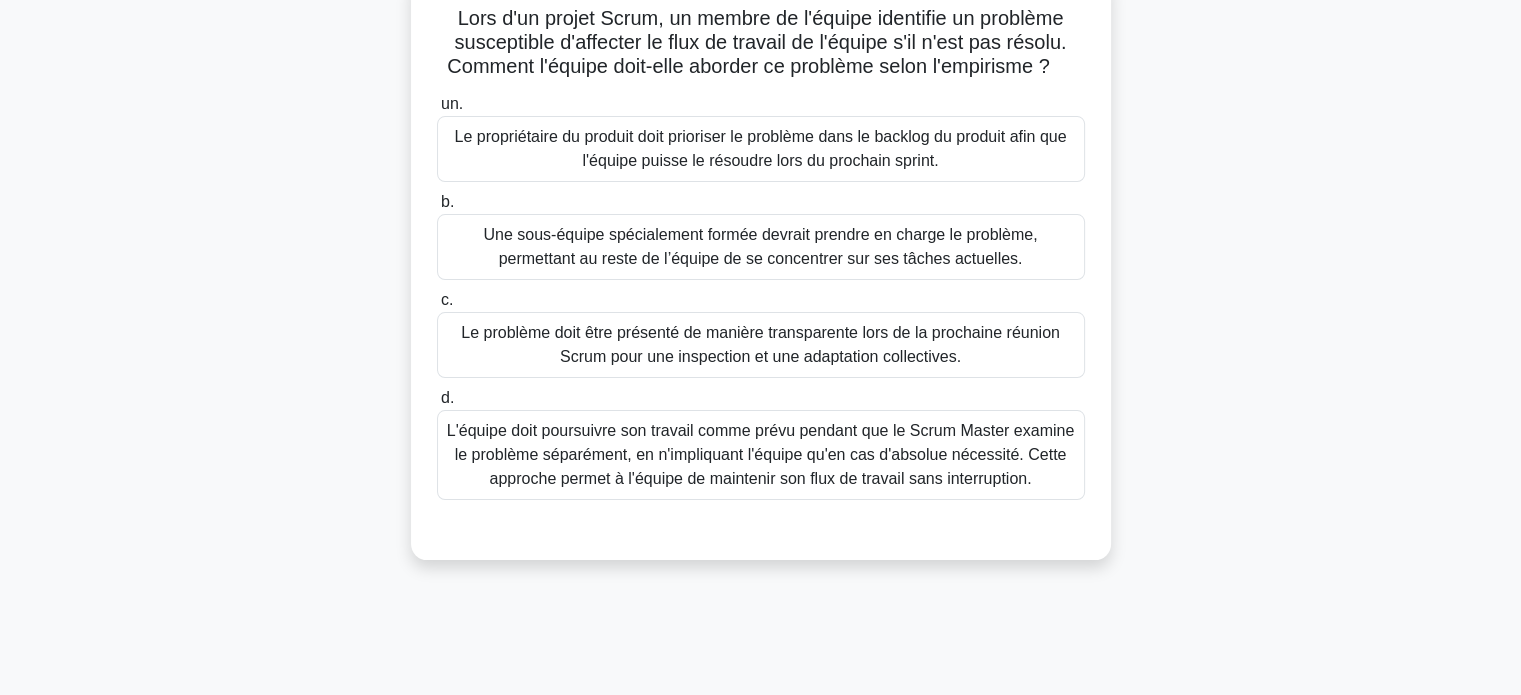 click on "Le problème doit être présenté de manière transparente lors de la prochaine réunion Scrum pour une inspection et une adaptation collectives." at bounding box center [761, 345] 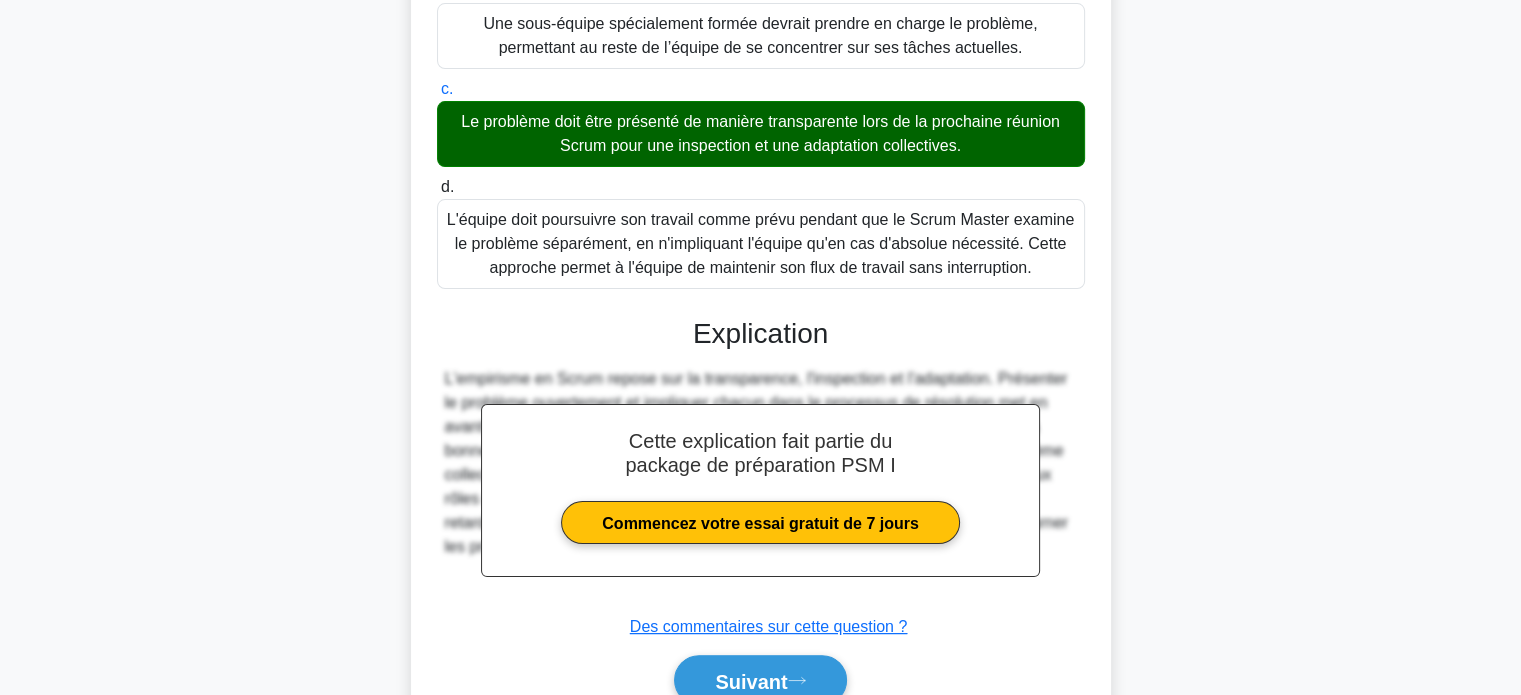 scroll, scrollTop: 369, scrollLeft: 0, axis: vertical 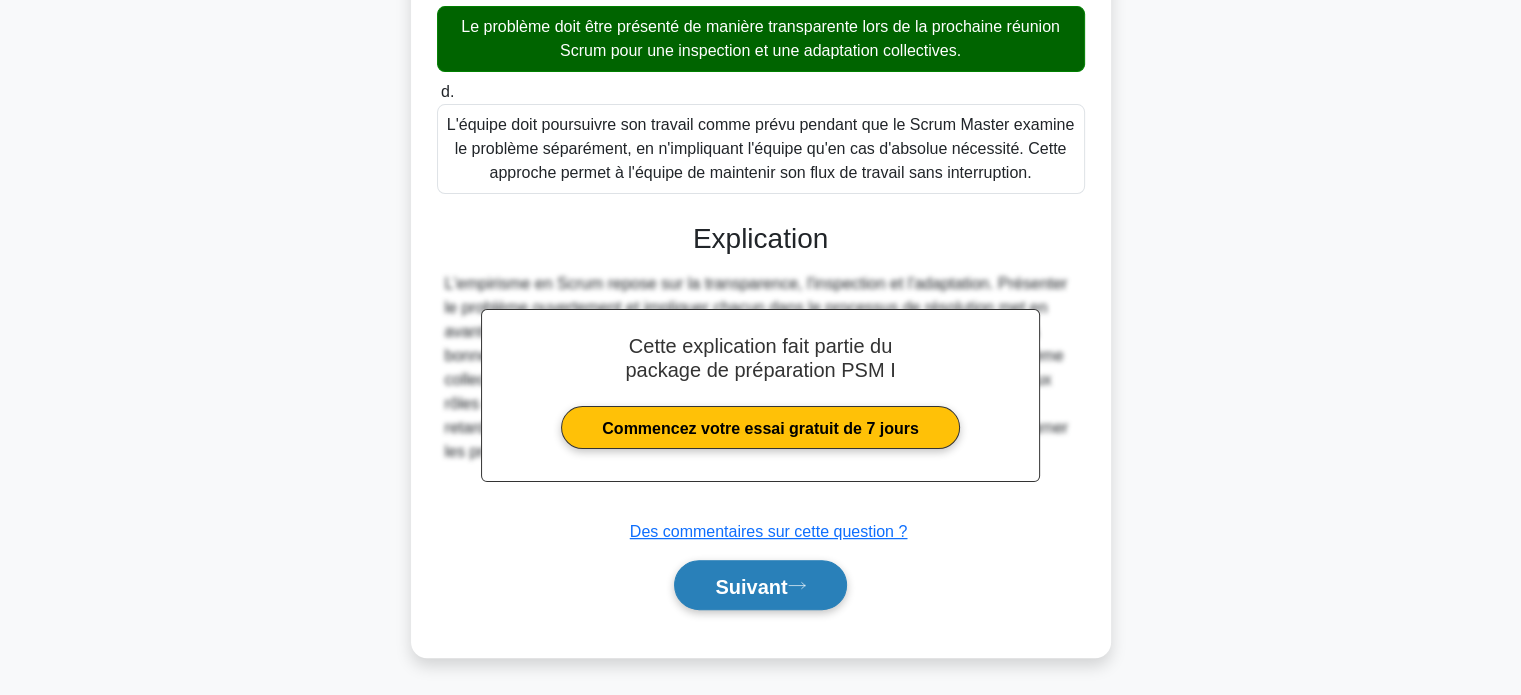 click on "Suivant" at bounding box center [751, 586] 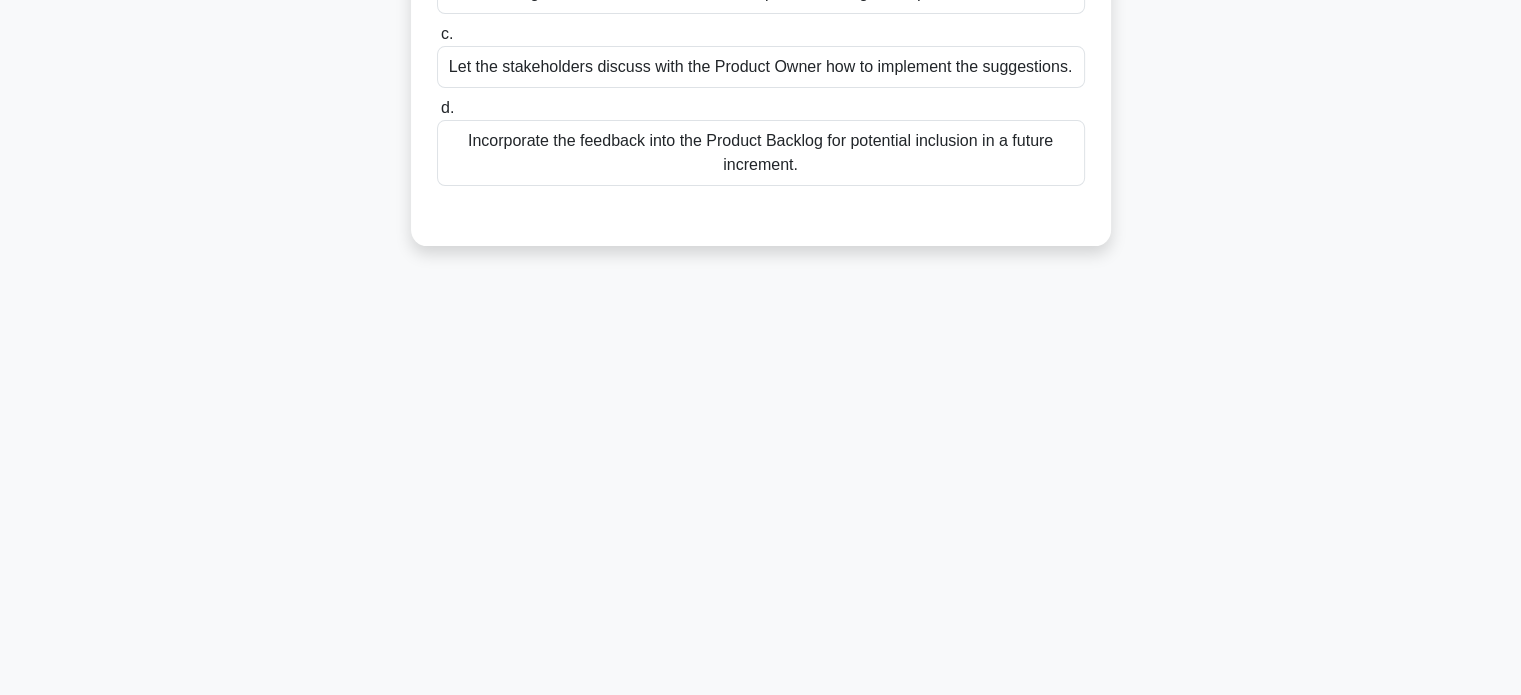scroll, scrollTop: 385, scrollLeft: 0, axis: vertical 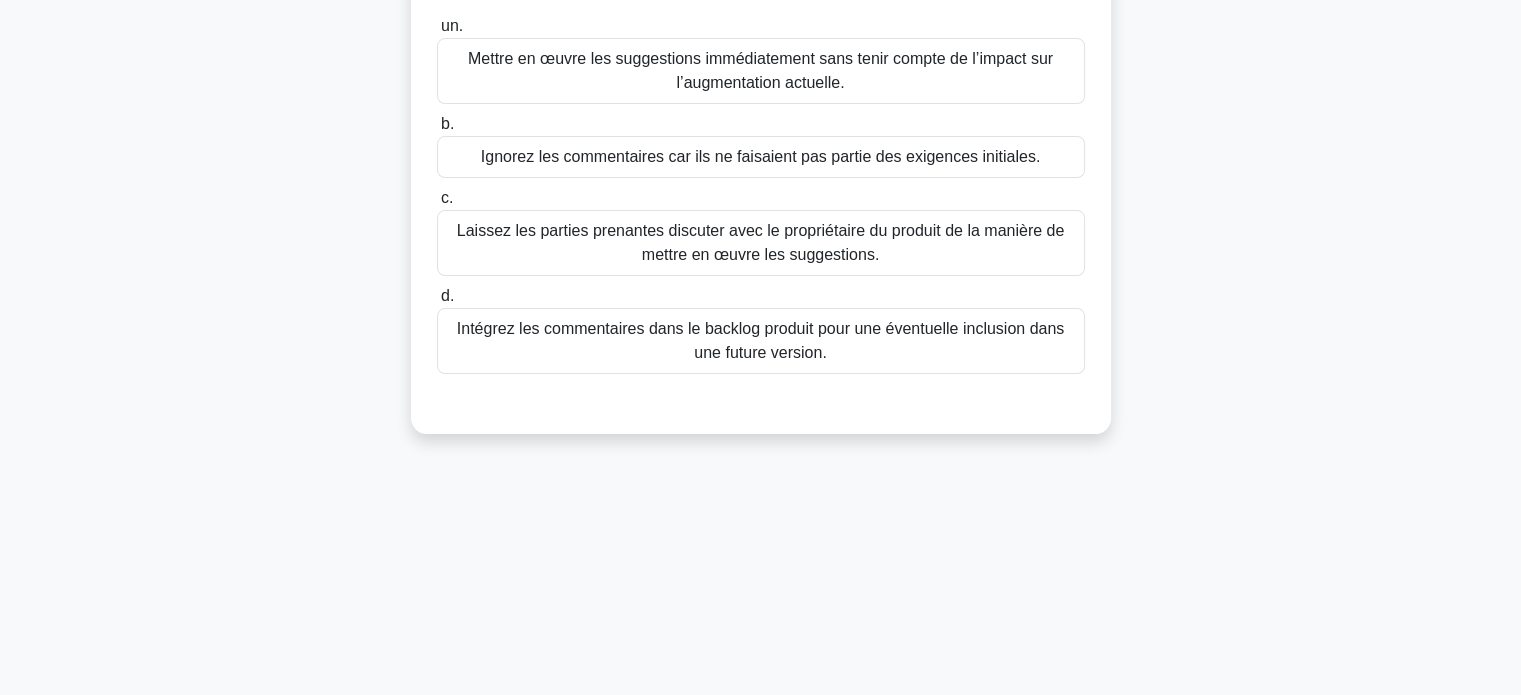 click on "Laissez les parties prenantes discuter avec le propriétaire du produit de la manière de mettre en œuvre les suggestions." at bounding box center (760, 242) 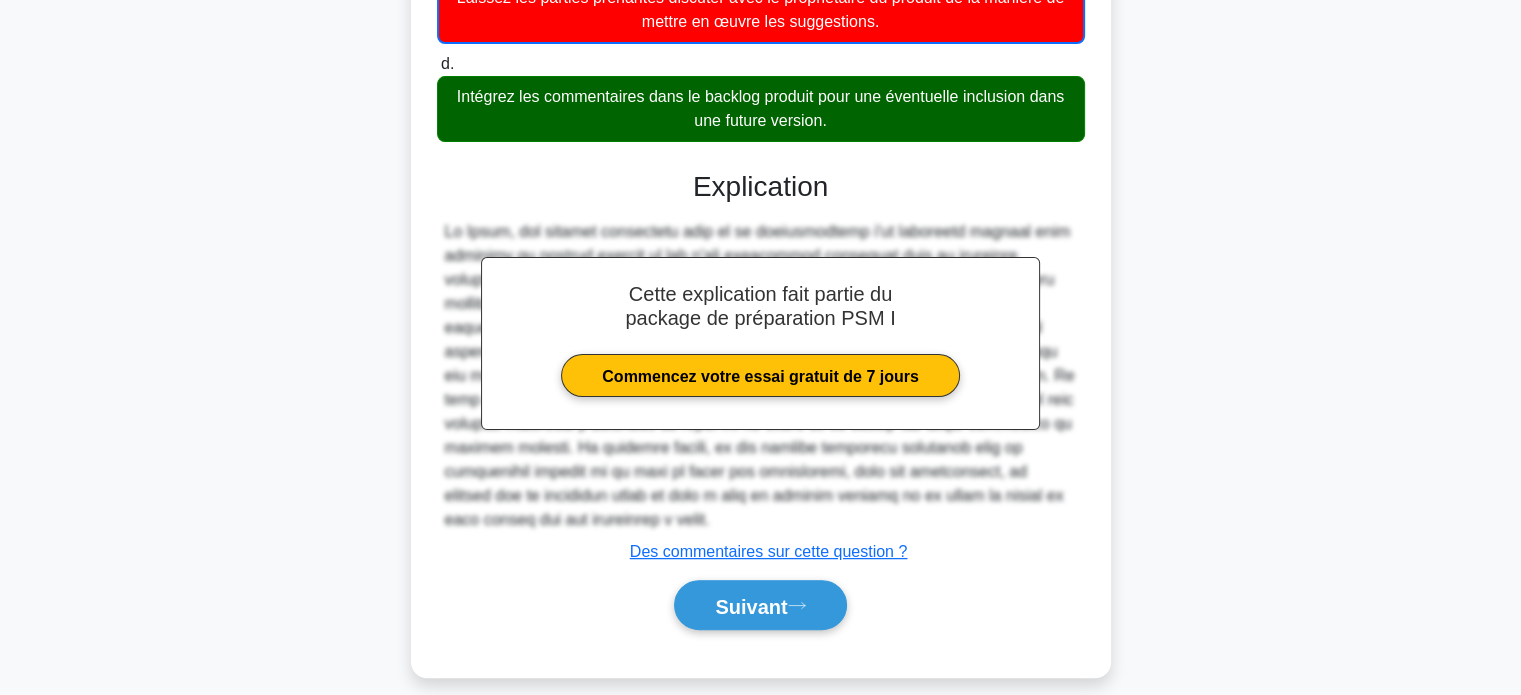 scroll, scrollTop: 448, scrollLeft: 0, axis: vertical 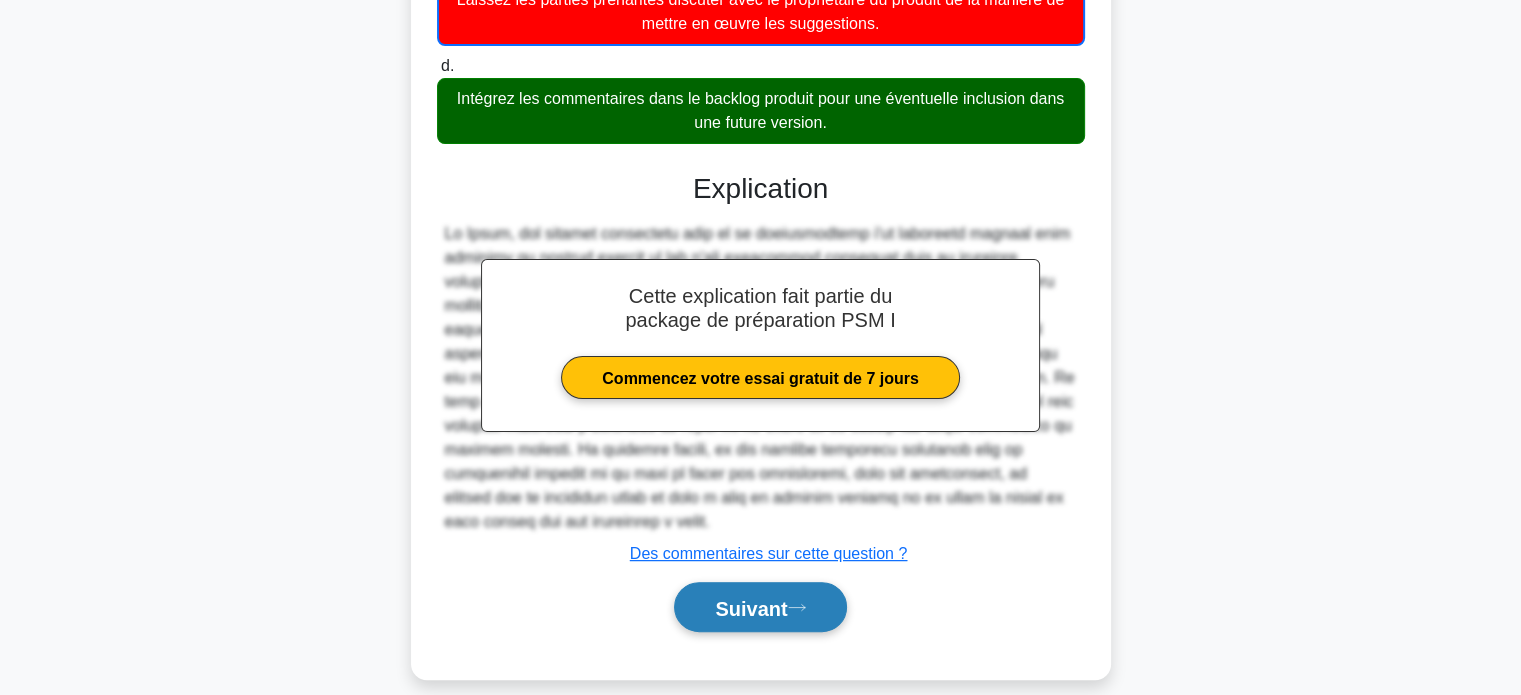 click on "Suivant" at bounding box center (751, 608) 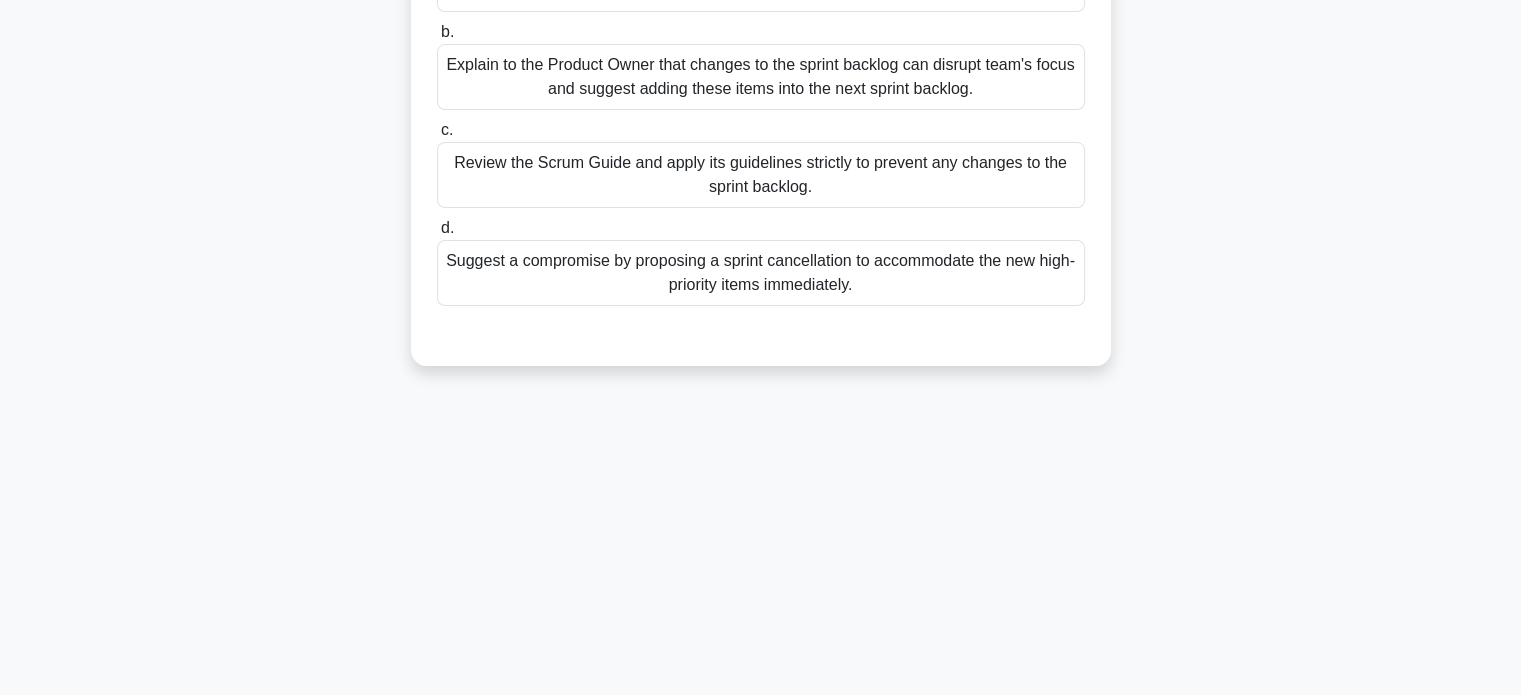 scroll, scrollTop: 385, scrollLeft: 0, axis: vertical 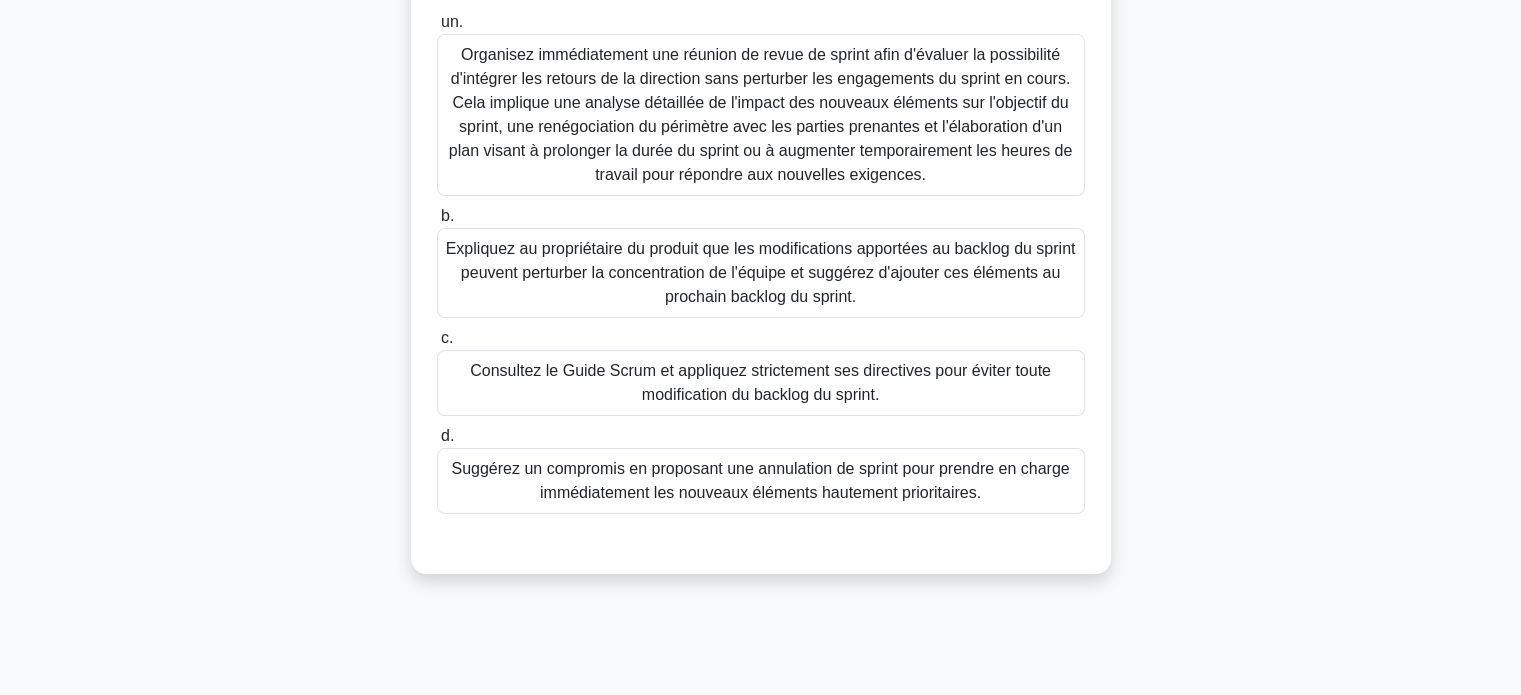 click on "Expliquez au propriétaire du produit que les modifications apportées au backlog du sprint peuvent perturber la concentration de l'équipe et suggérez d'ajouter ces éléments au prochain backlog du sprint." at bounding box center (761, 272) 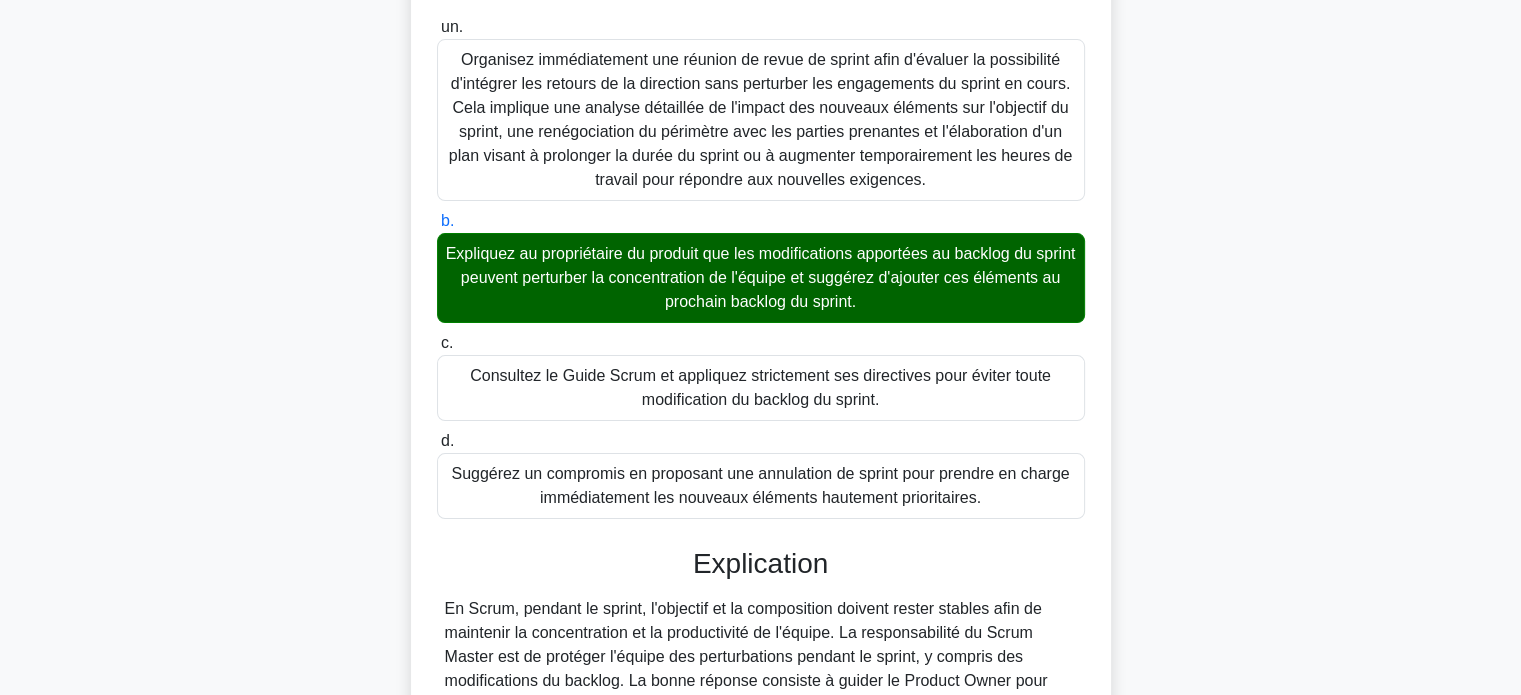 drag, startPoint x: 1489, startPoint y: 401, endPoint x: 1535, endPoint y: 379, distance: 50.990196 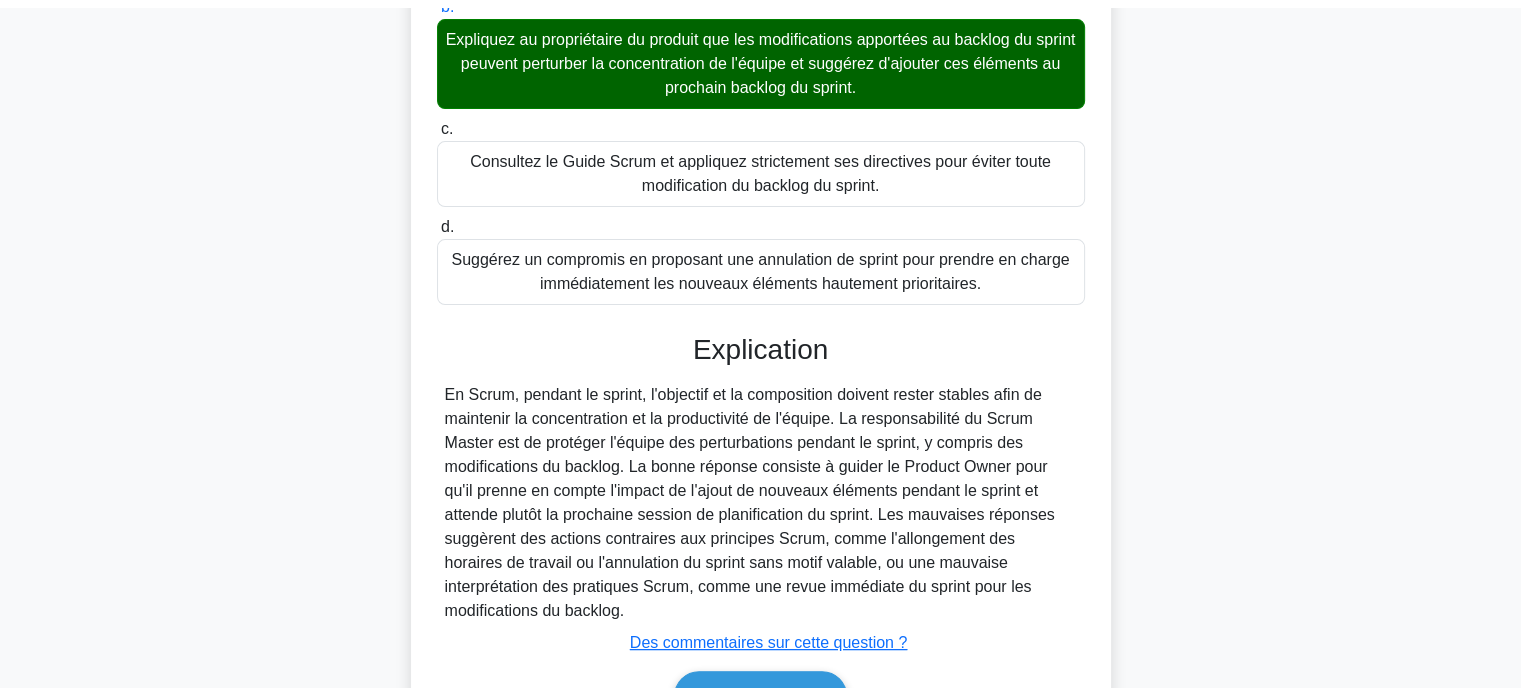 scroll, scrollTop: 440, scrollLeft: 0, axis: vertical 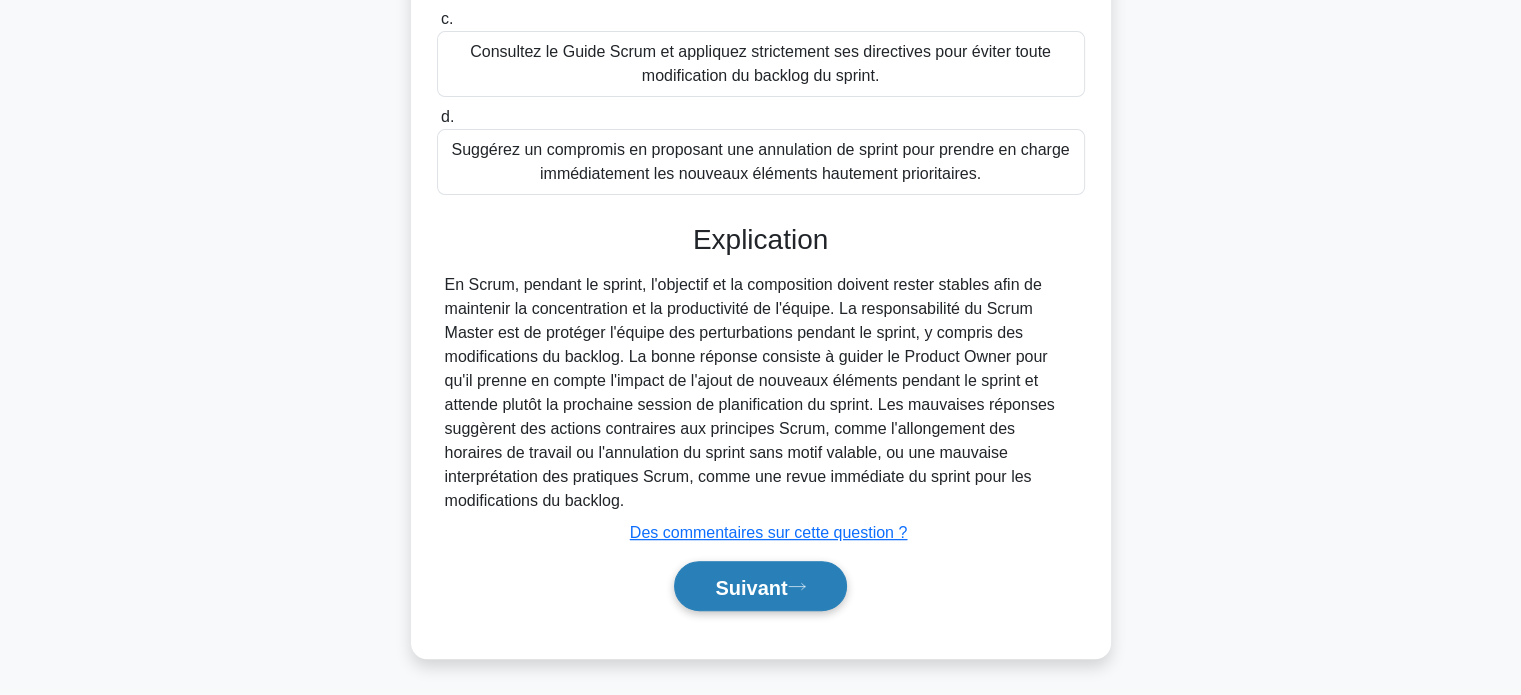 click on "Suivant" at bounding box center (751, 587) 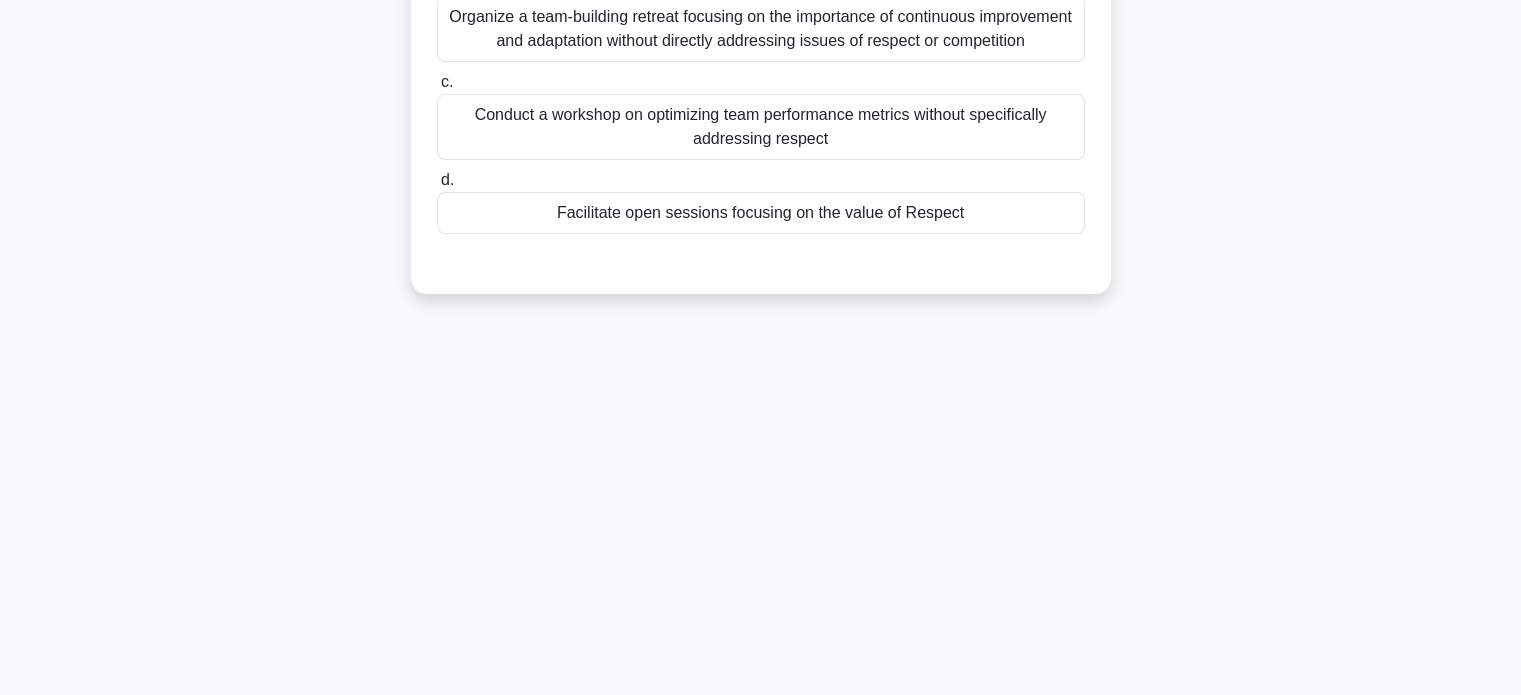 scroll, scrollTop: 458, scrollLeft: 0, axis: vertical 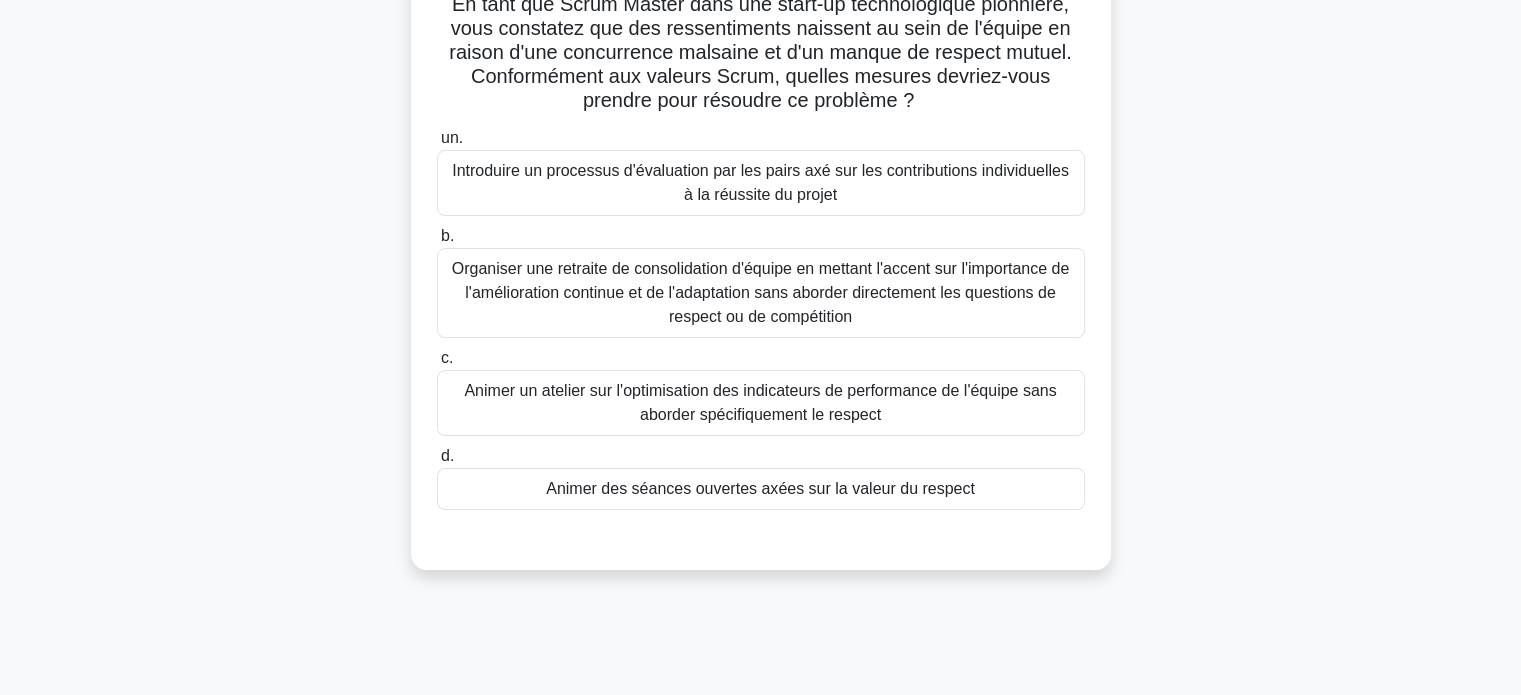 click on "Animer des séances ouvertes axées sur la valeur du respect" at bounding box center (761, 489) 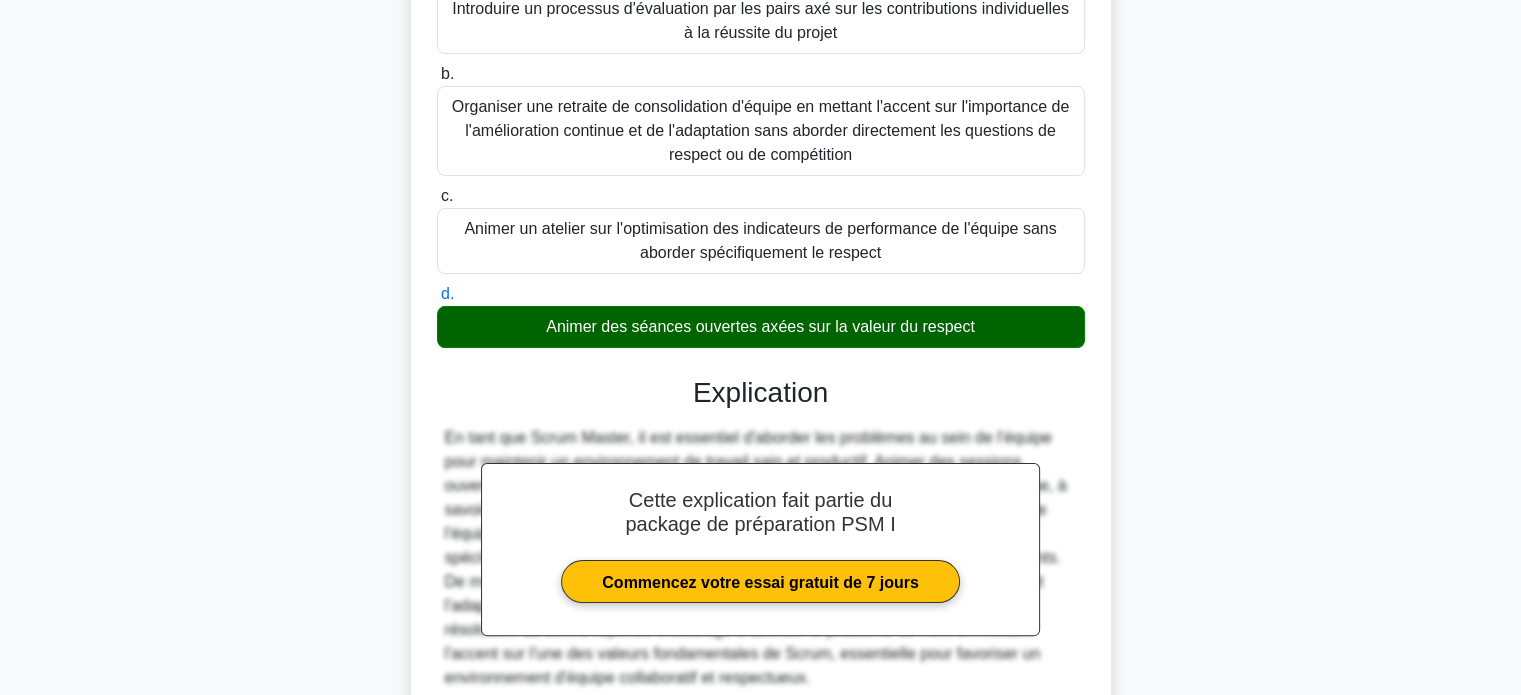 scroll, scrollTop: 385, scrollLeft: 0, axis: vertical 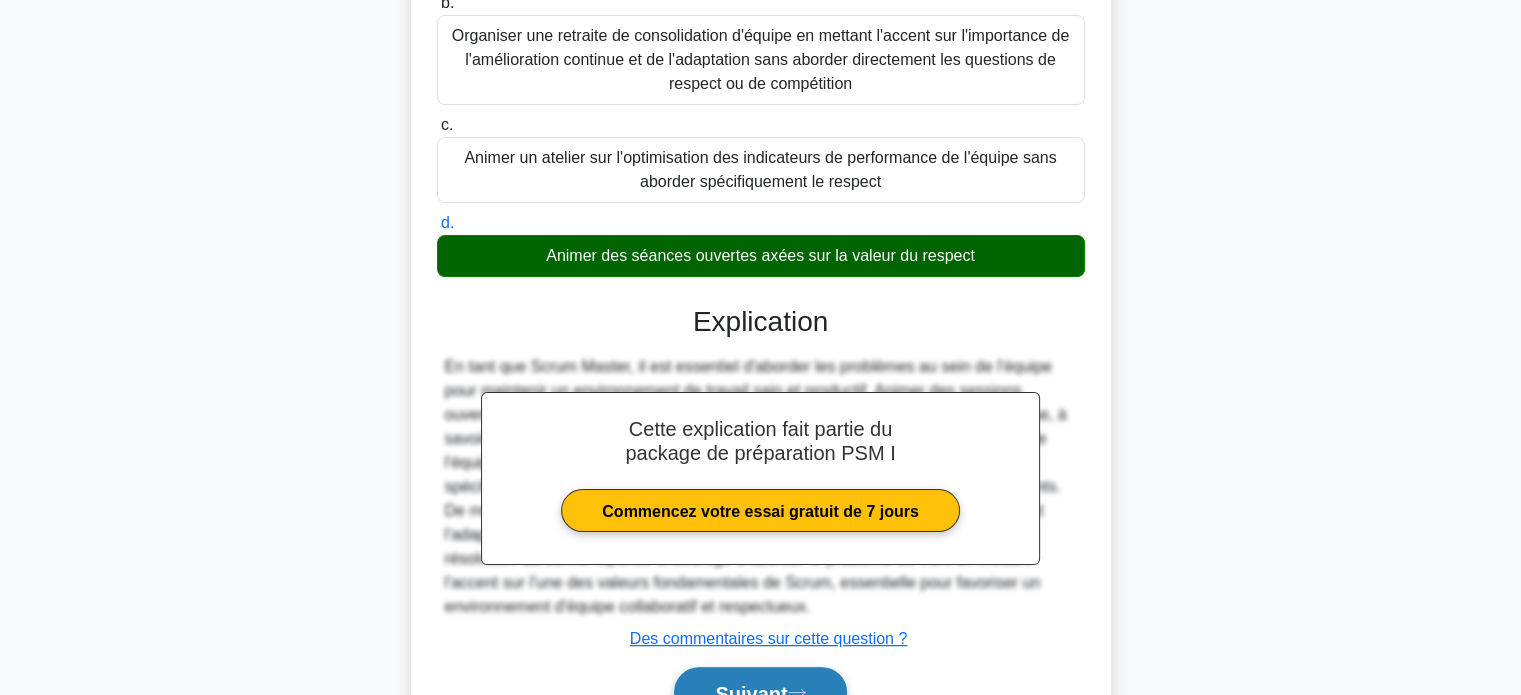 click on "Suivant" at bounding box center [760, 692] 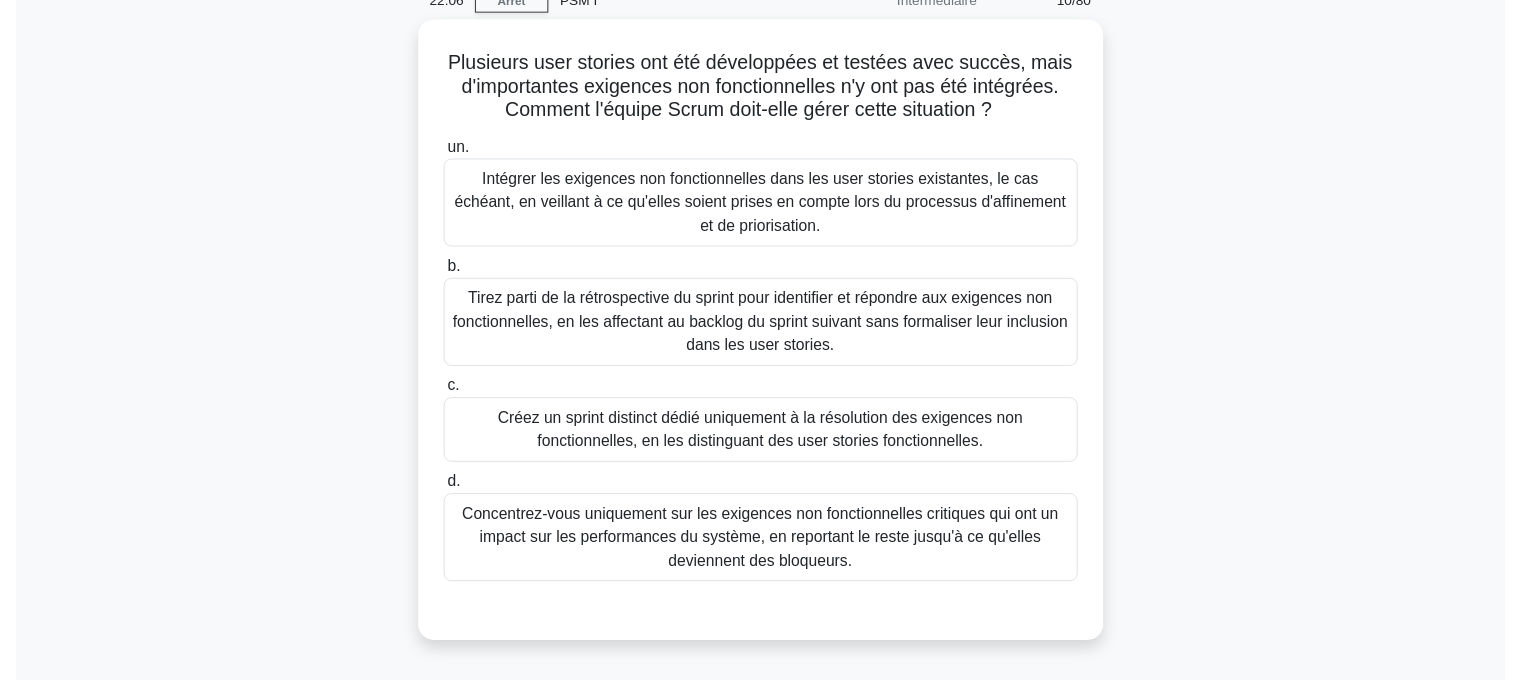 scroll, scrollTop: 94, scrollLeft: 0, axis: vertical 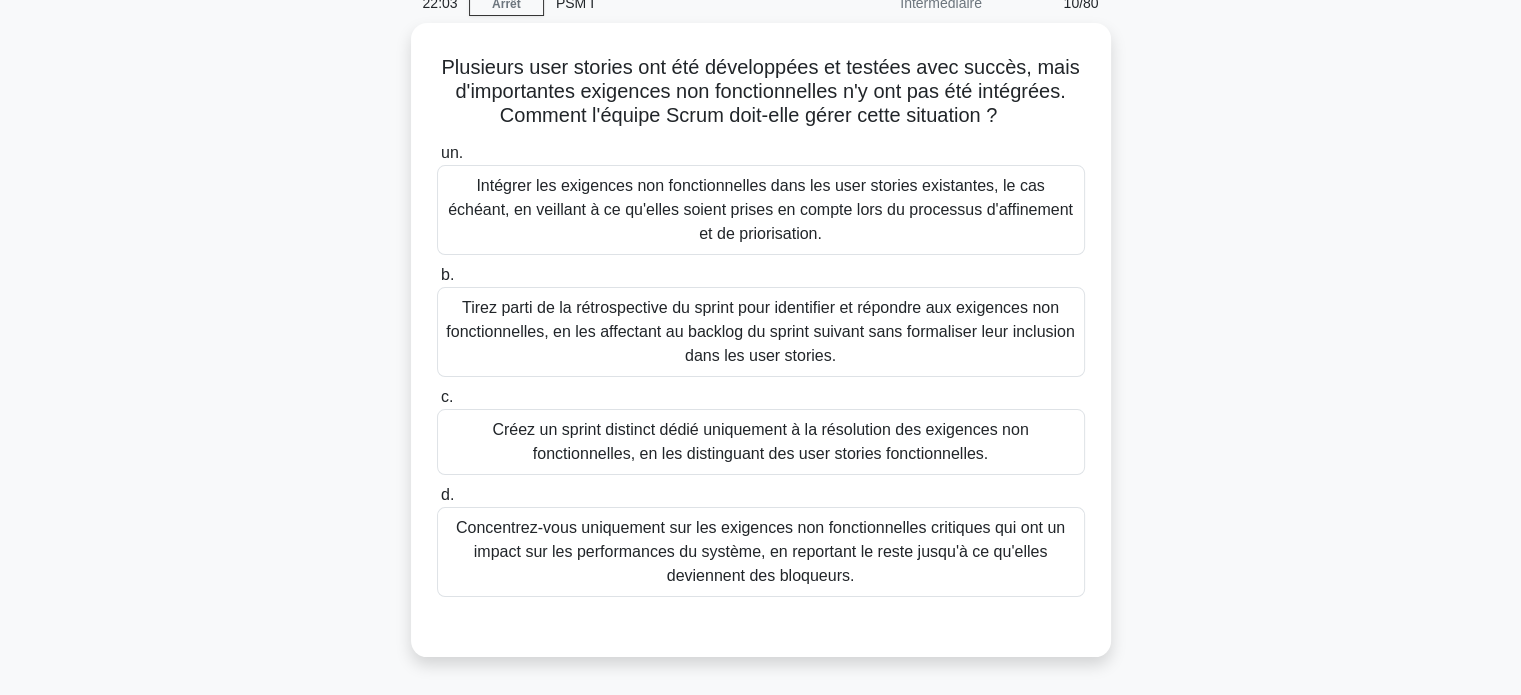 drag, startPoint x: 1510, startPoint y: 319, endPoint x: 1535, endPoint y: 338, distance: 31.400637 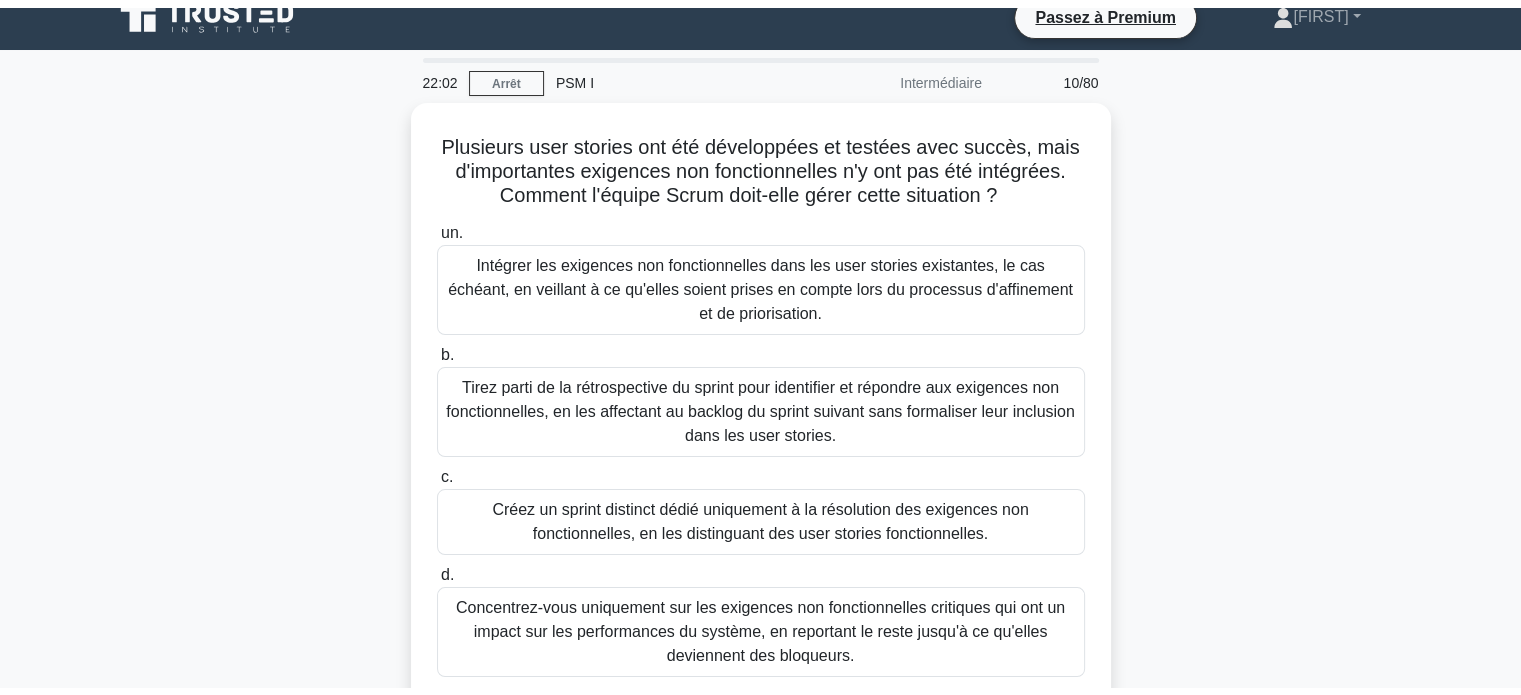 scroll, scrollTop: 18, scrollLeft: 0, axis: vertical 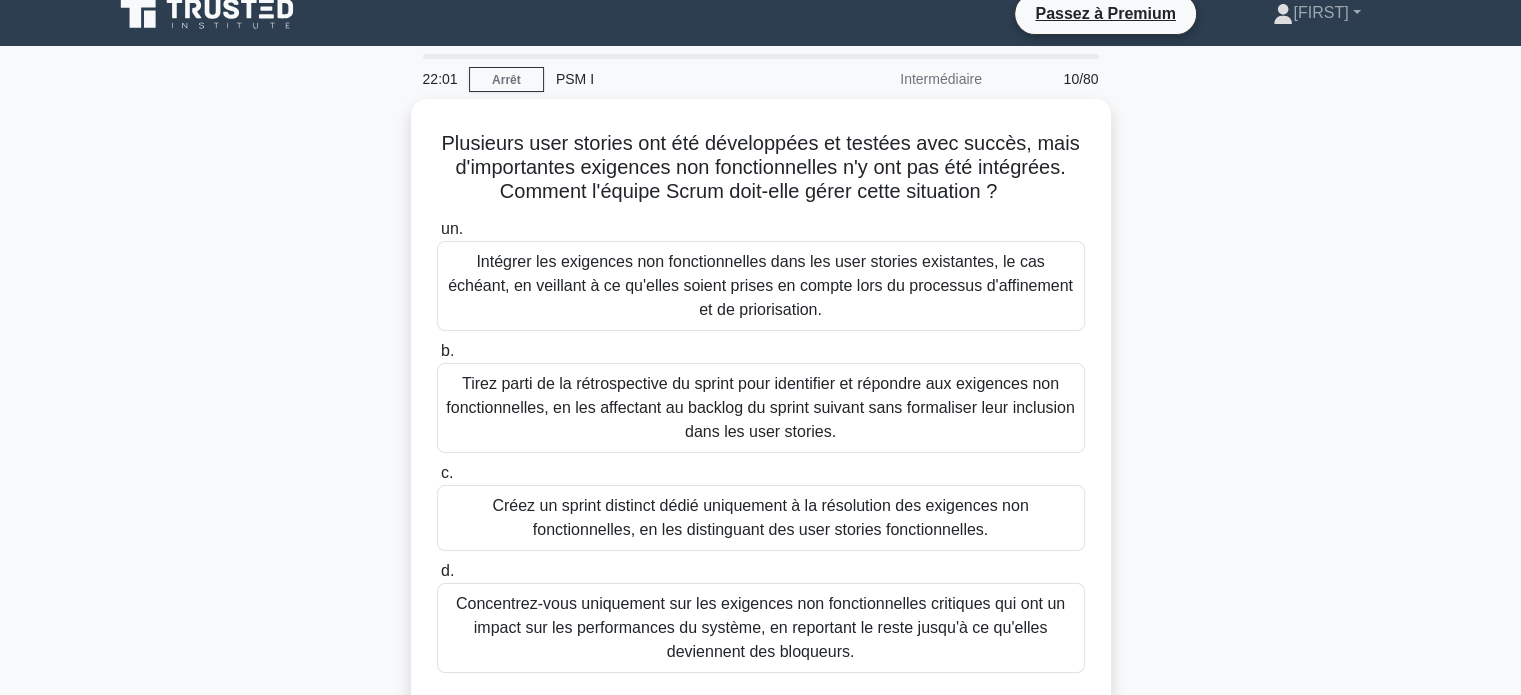 click on "Plusieurs user stories ont été développées et testées avec succès, mais d'importantes exigences non fonctionnelles n'y ont pas été intégrées. Comment l'équipe Scrum doit-elle gérer cette situation ?
.spinner_0XTQ{transform-origin:center;animation:spinner_y6GP .75s linear infinite}@keyframes spinner_y6GP{100%{transform:rotate(360deg)}}
un.
b. c. d." at bounding box center [761, 428] 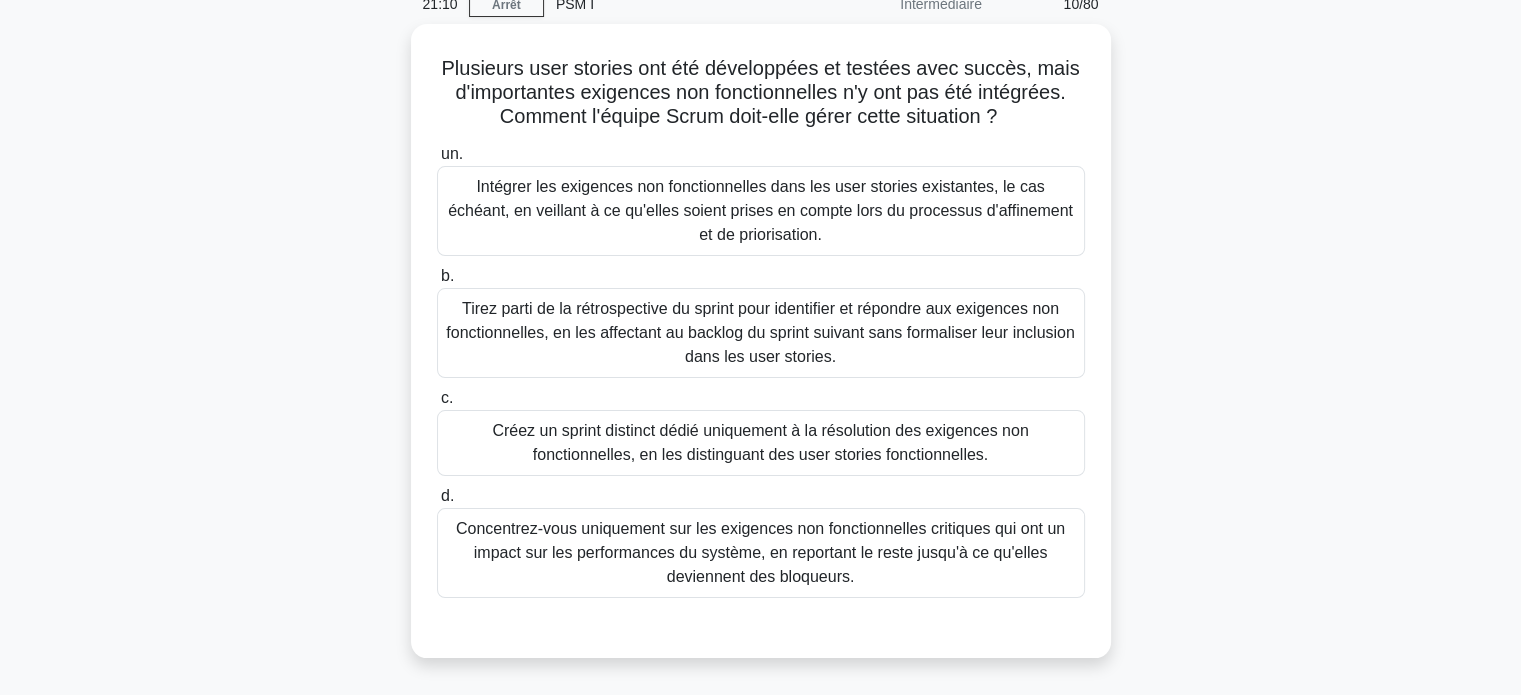 scroll, scrollTop: 95, scrollLeft: 0, axis: vertical 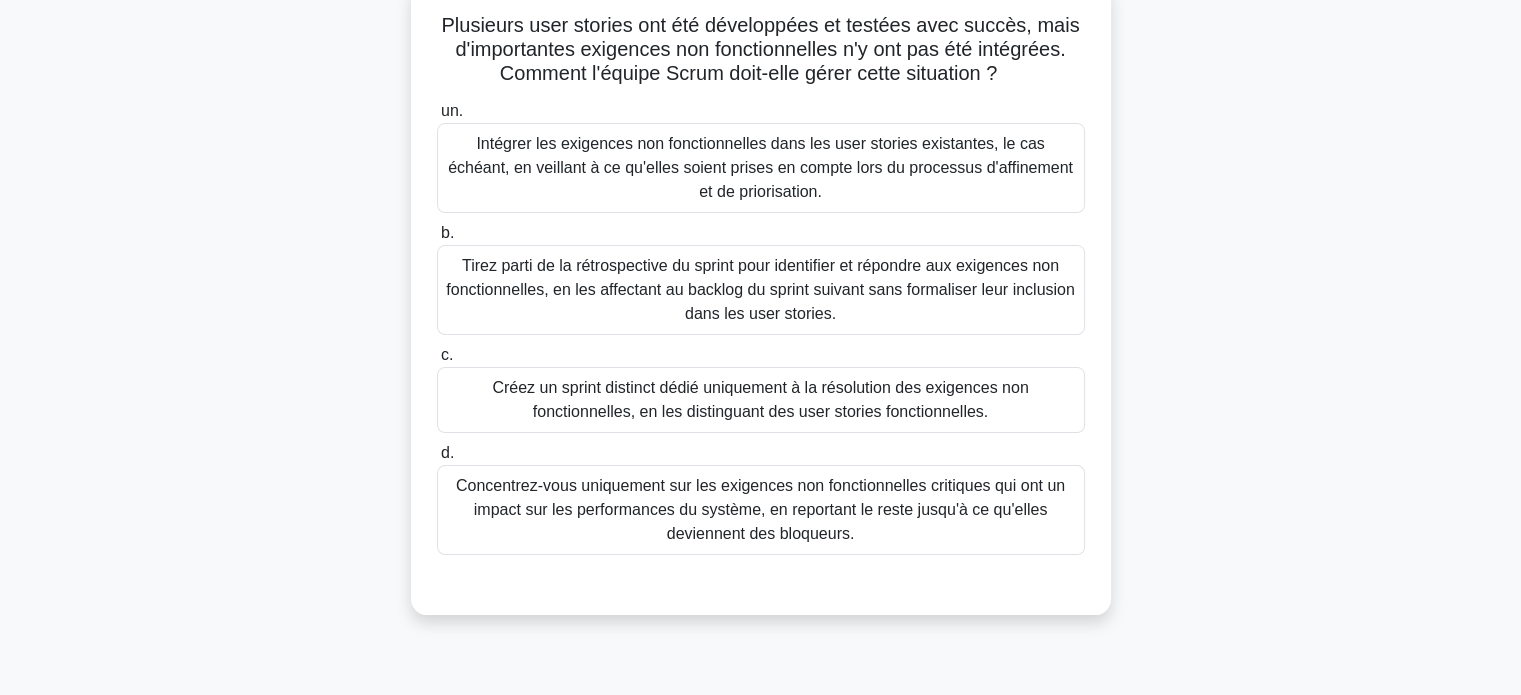 click on "Créez un sprint distinct dédié uniquement à la résolution des exigences non fonctionnelles, en les distinguant des user stories fonctionnelles." at bounding box center (760, 399) 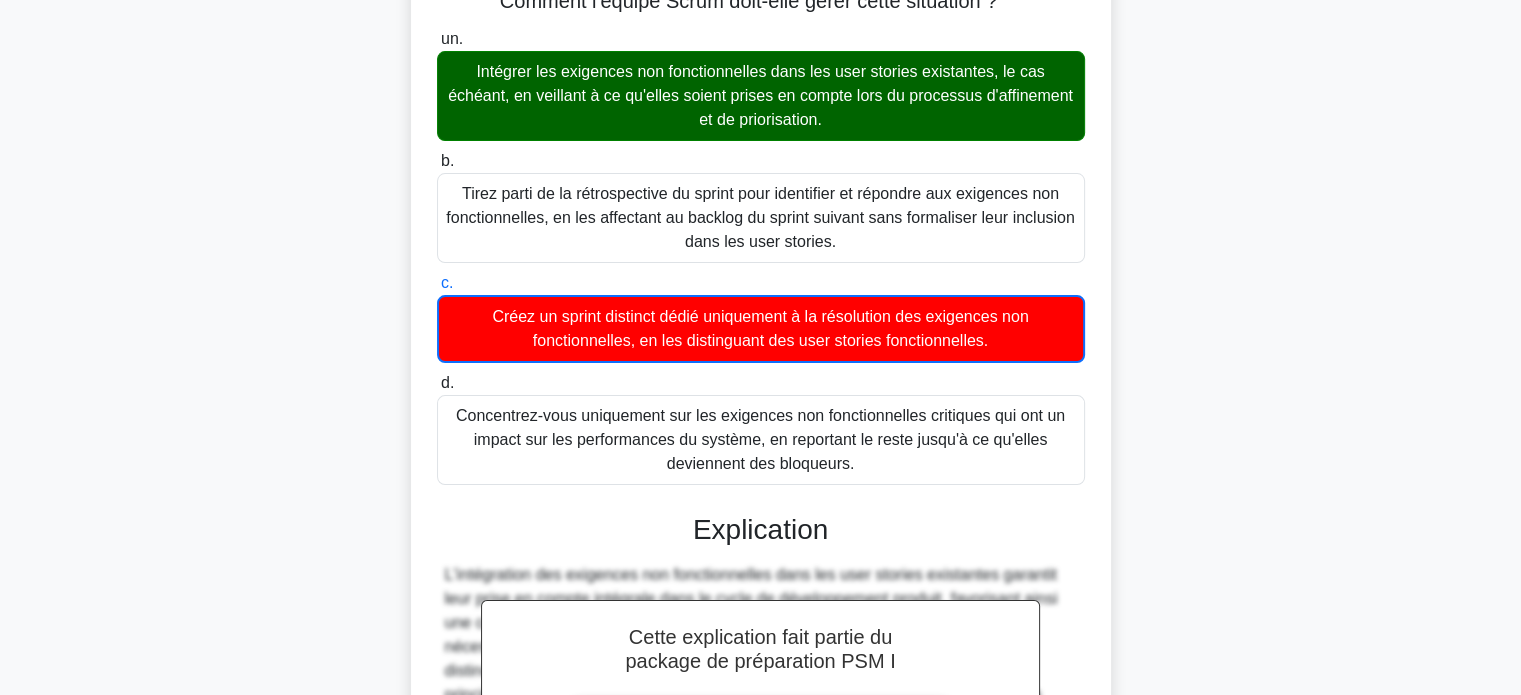 scroll, scrollTop: 209, scrollLeft: 0, axis: vertical 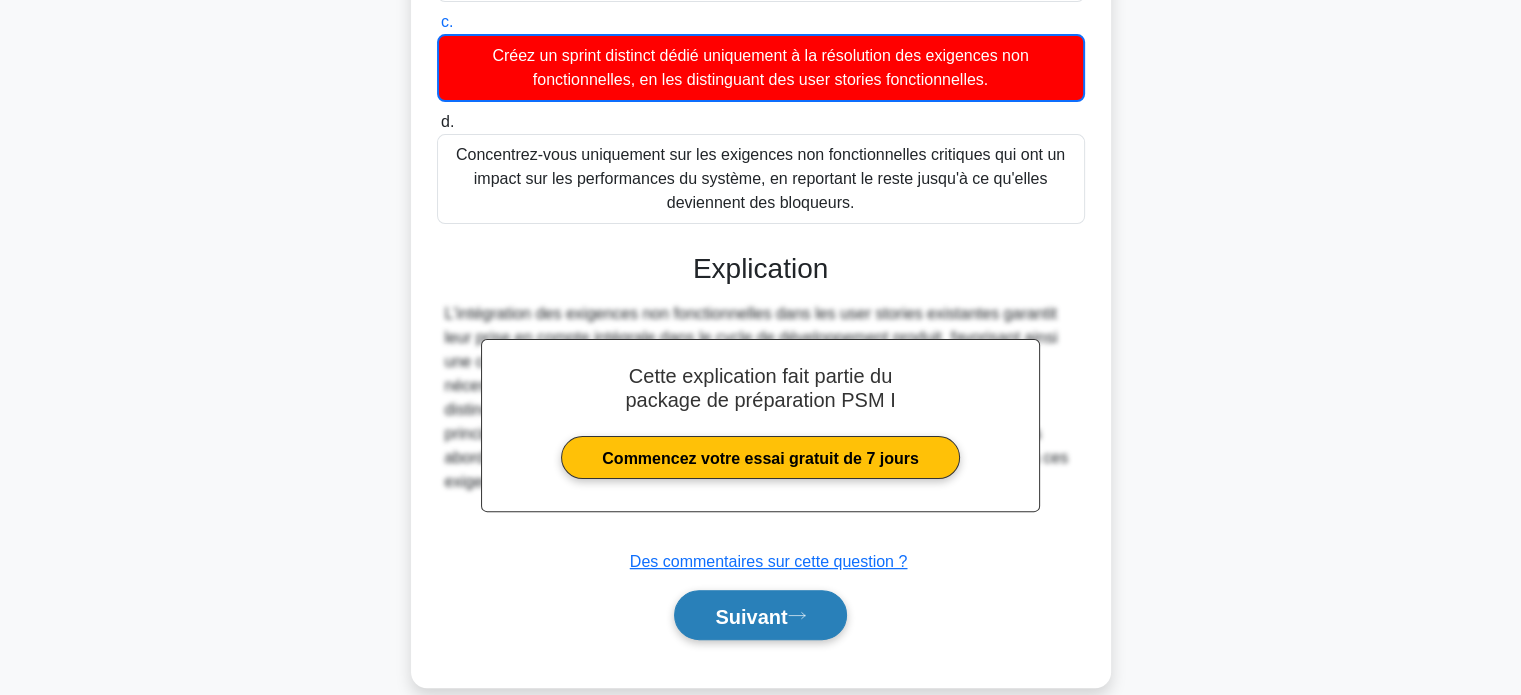 click on "Suivant" at bounding box center (760, 615) 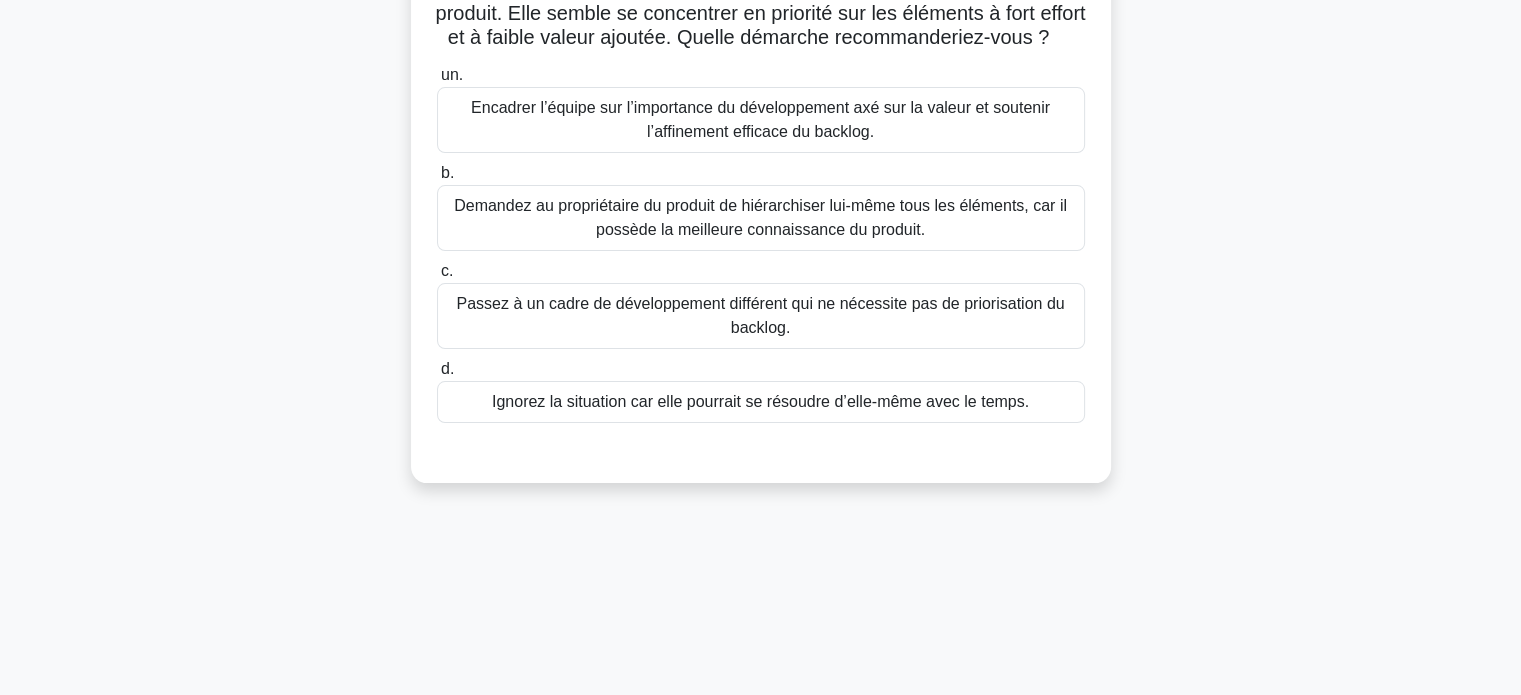 scroll, scrollTop: 173, scrollLeft: 0, axis: vertical 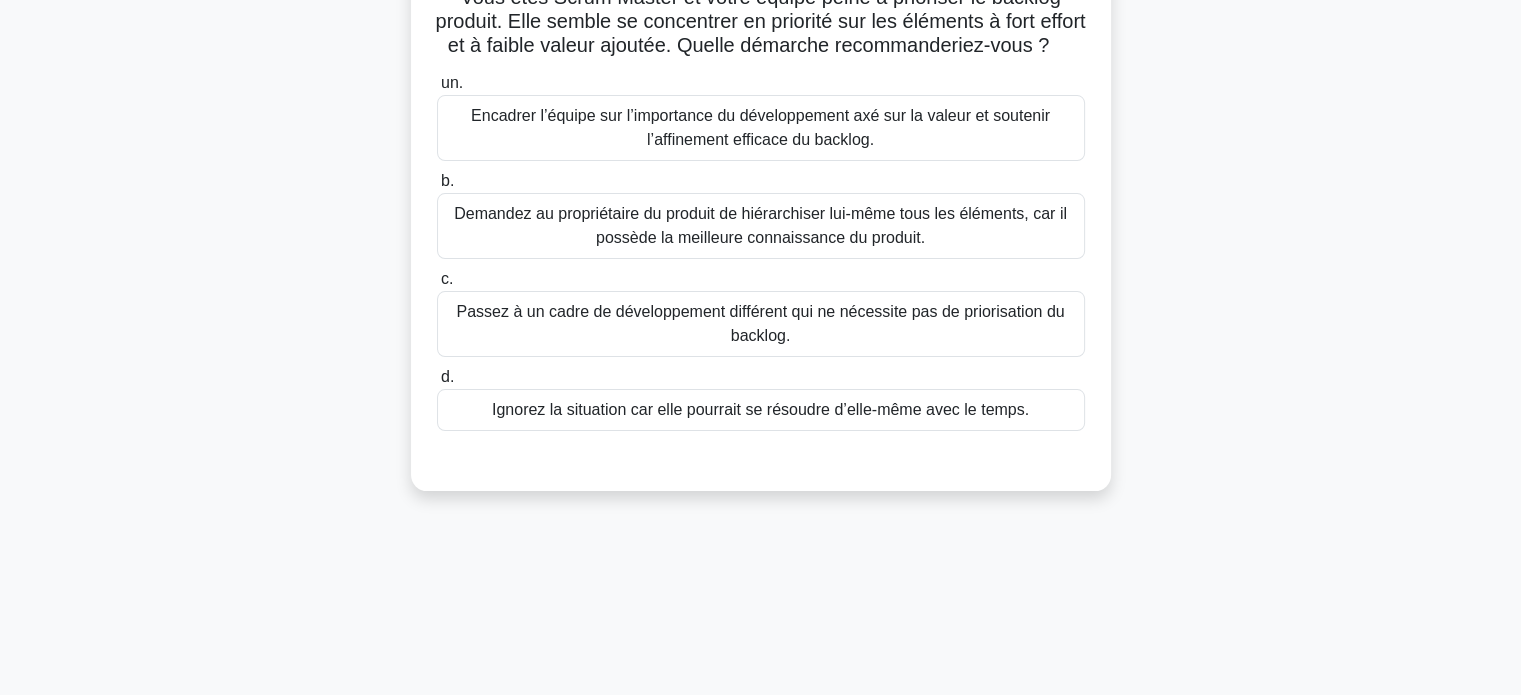 click on "Demandez au propriétaire du produit de hiérarchiser lui-même tous les éléments, car il possède la meilleure connaissance du produit." at bounding box center [760, 225] 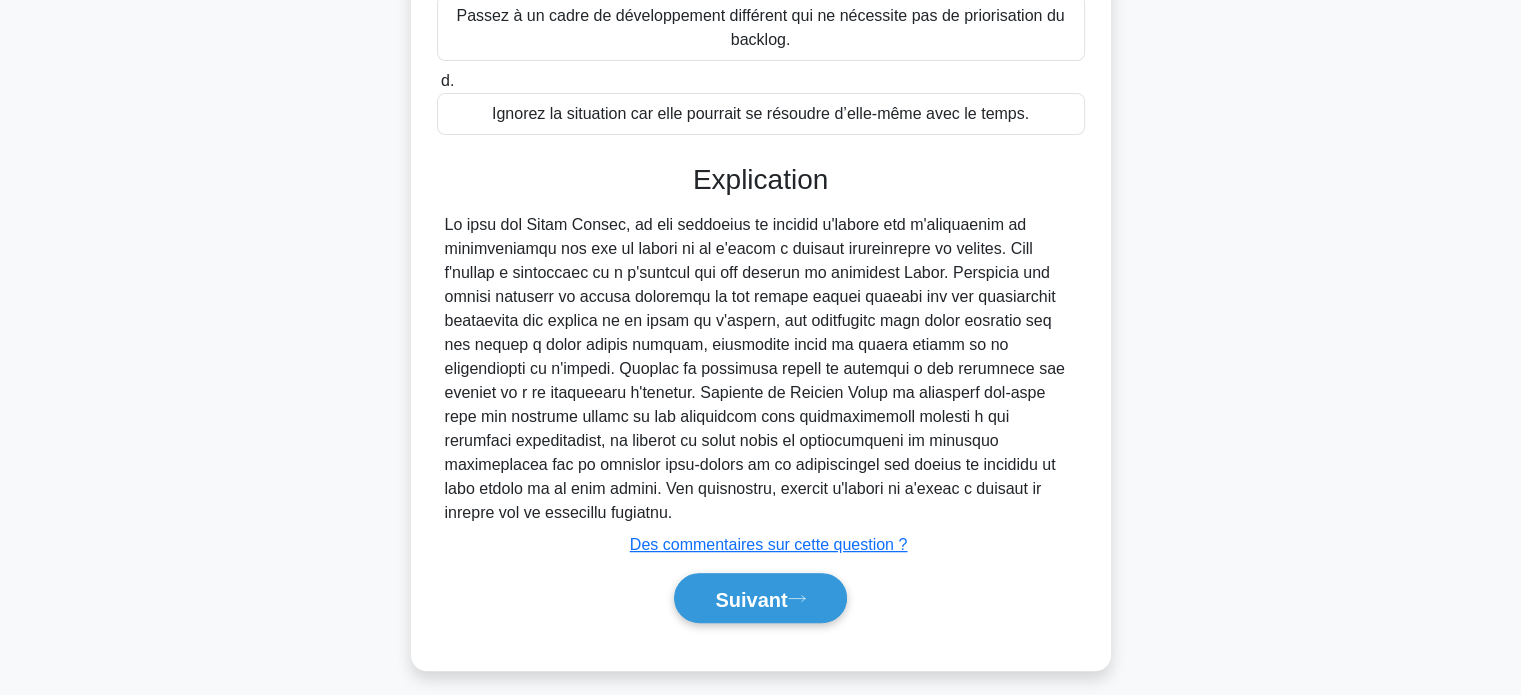scroll, scrollTop: 460, scrollLeft: 0, axis: vertical 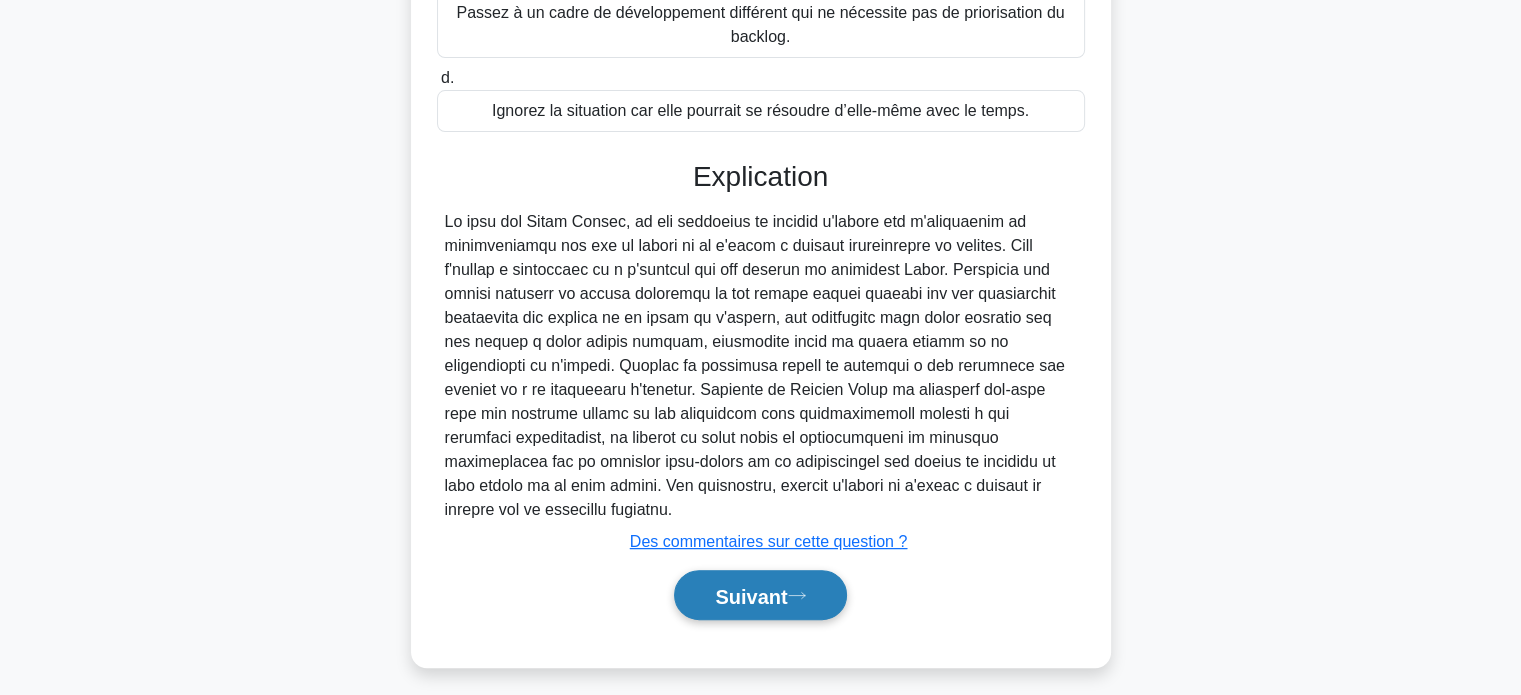 click on "Suivant" at bounding box center [760, 595] 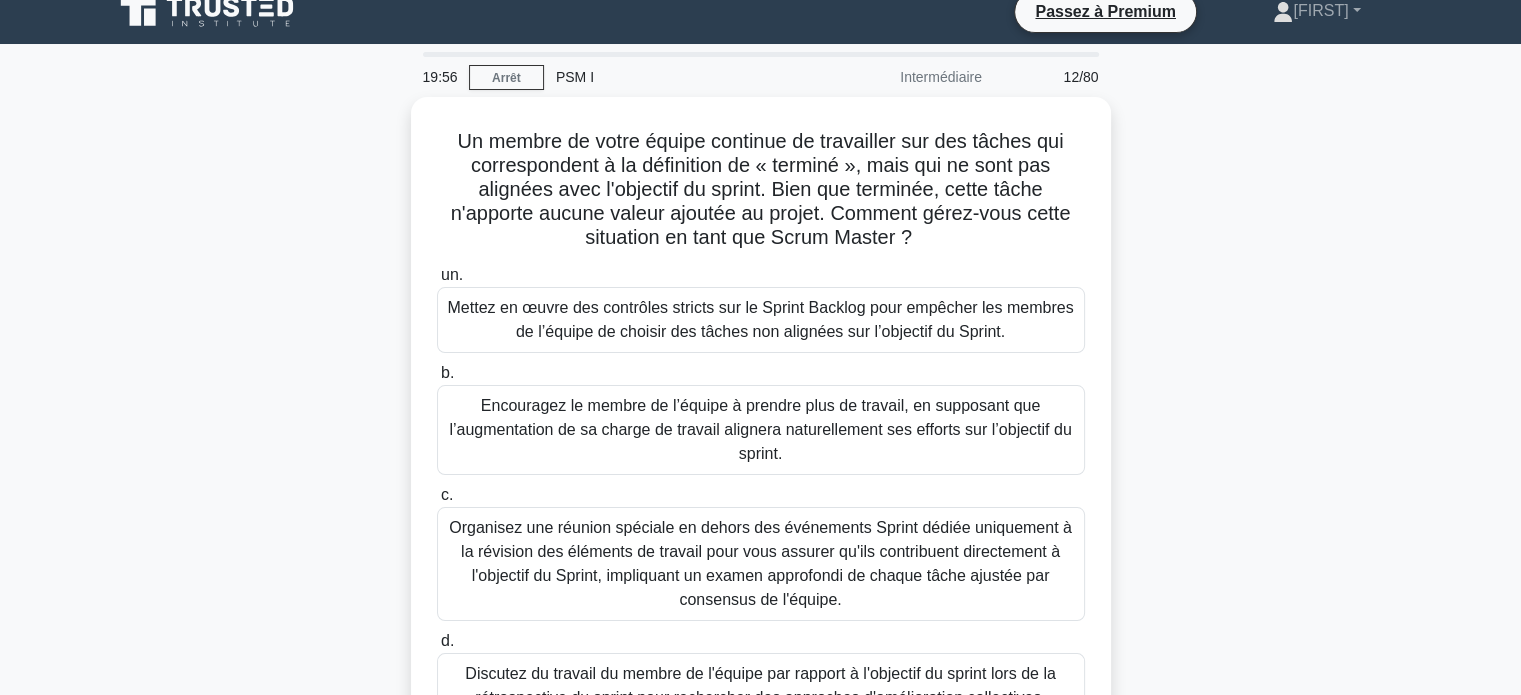 scroll, scrollTop: 22, scrollLeft: 0, axis: vertical 